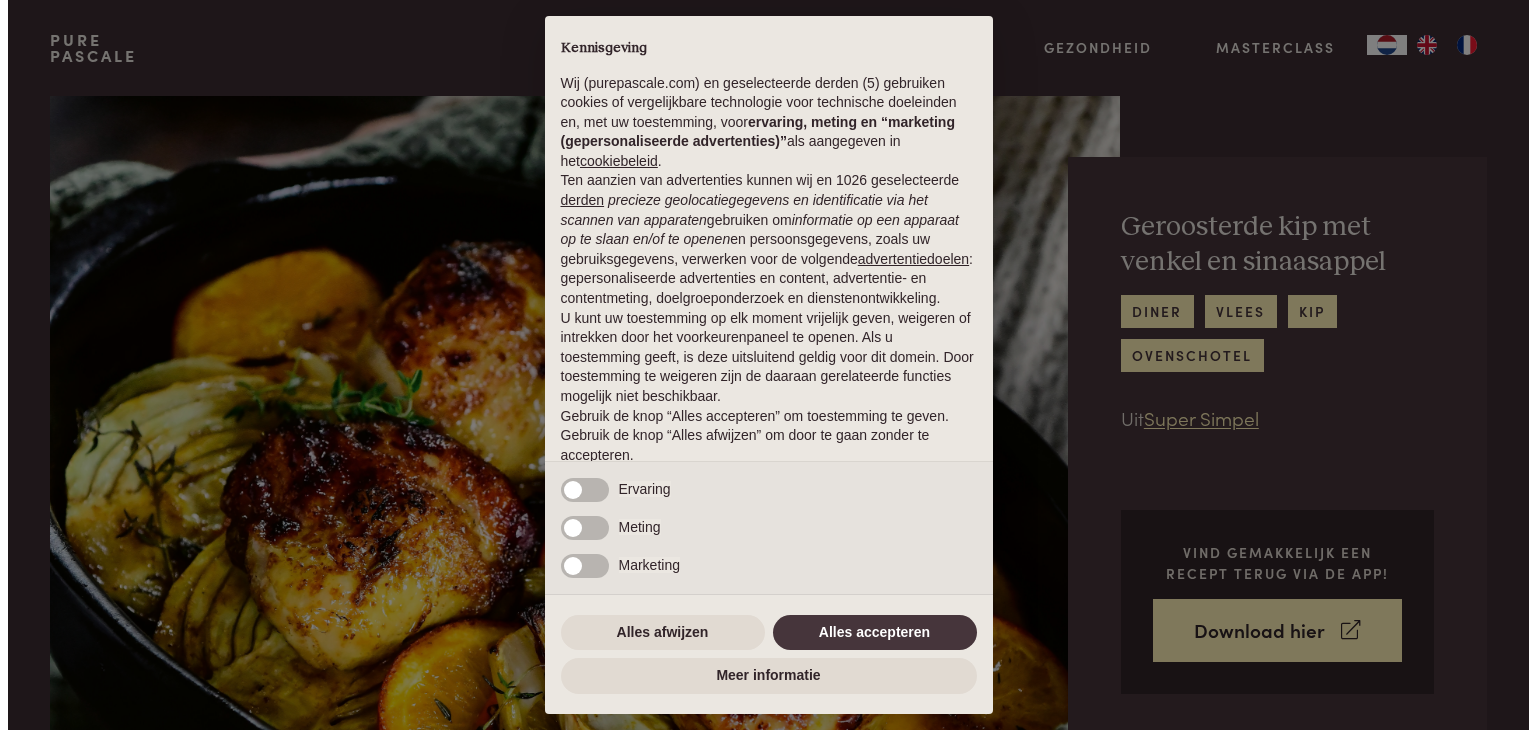 scroll, scrollTop: 0, scrollLeft: 0, axis: both 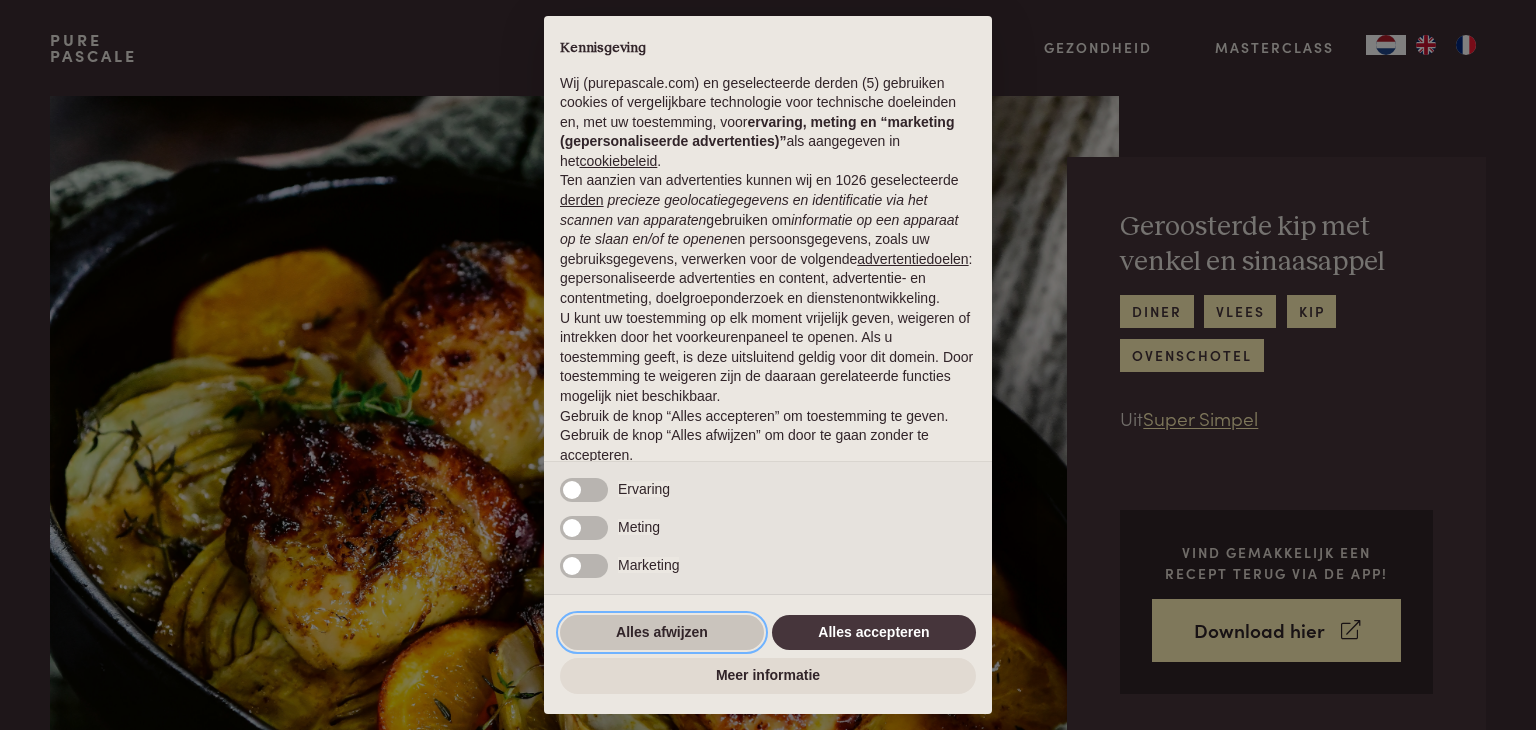 click on "Alles afwijzen" at bounding box center (662, 633) 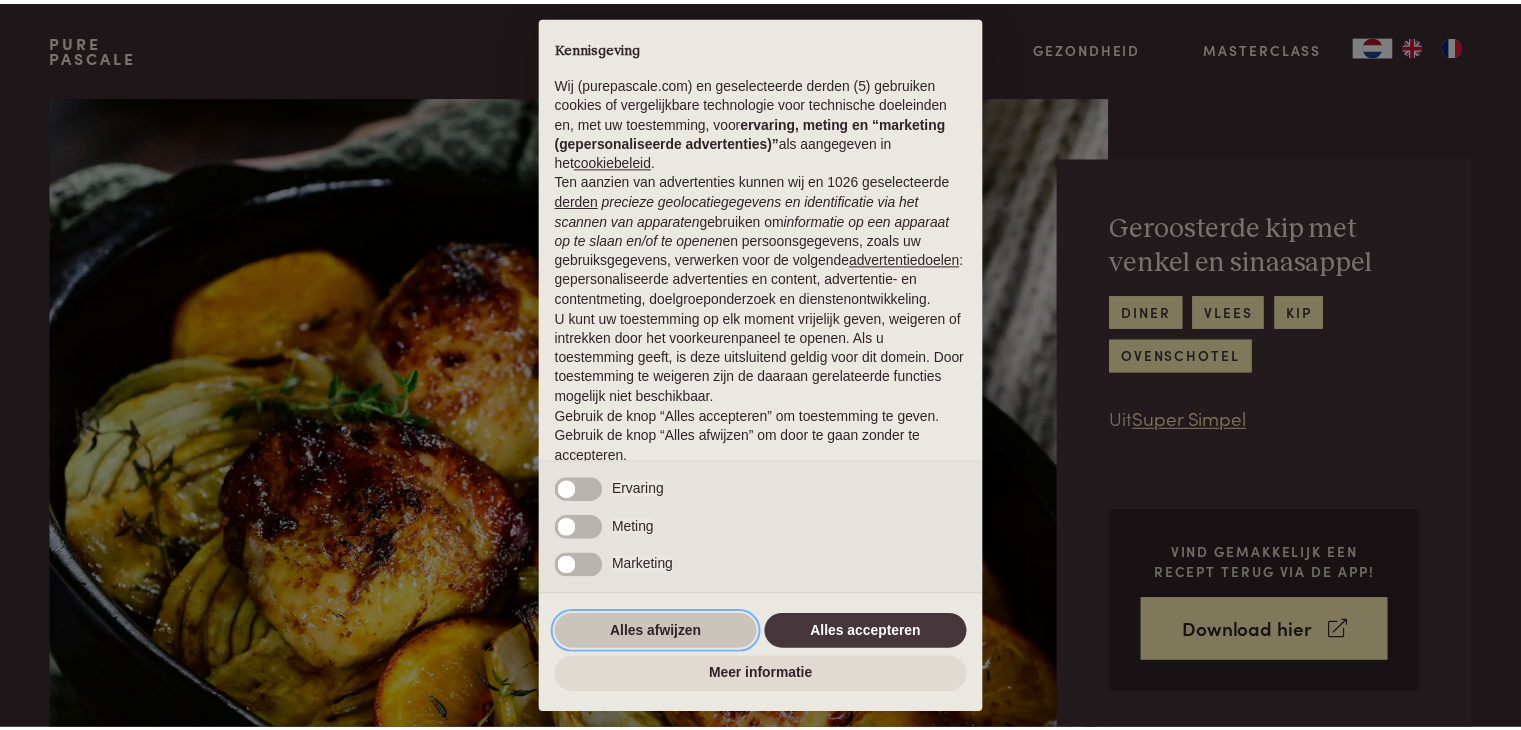 scroll, scrollTop: 74, scrollLeft: 0, axis: vertical 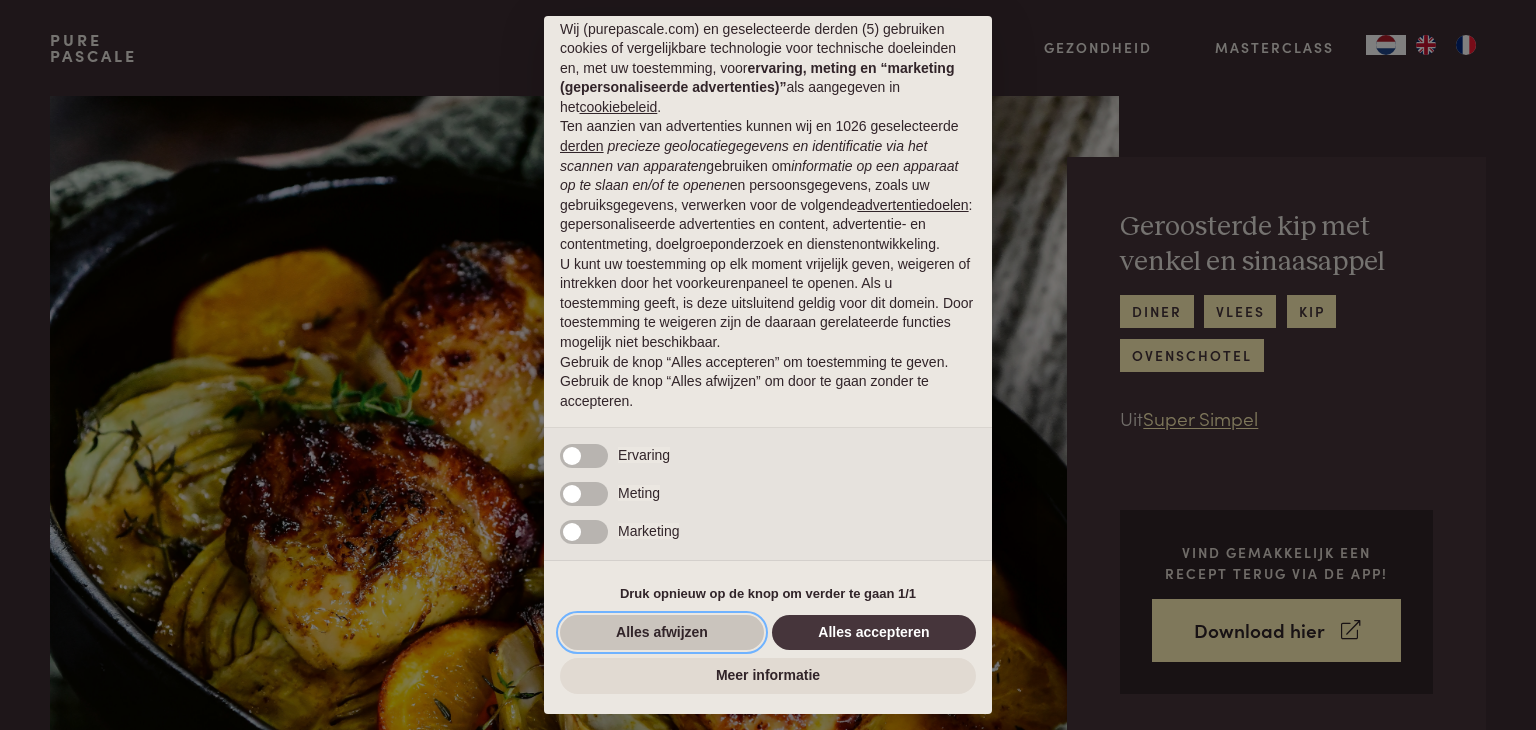 click on "Alles afwijzen" at bounding box center (662, 633) 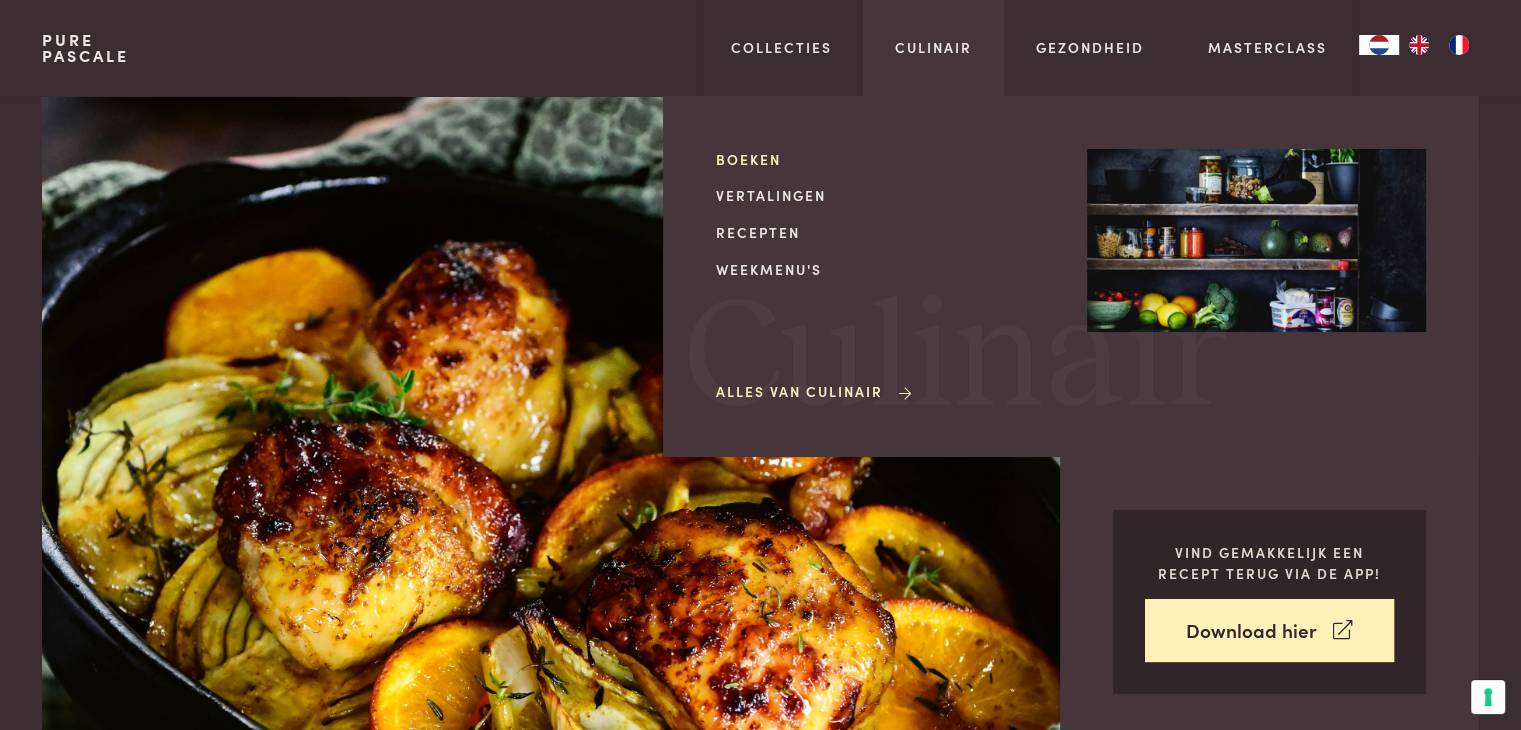 click on "Boeken" at bounding box center [885, 159] 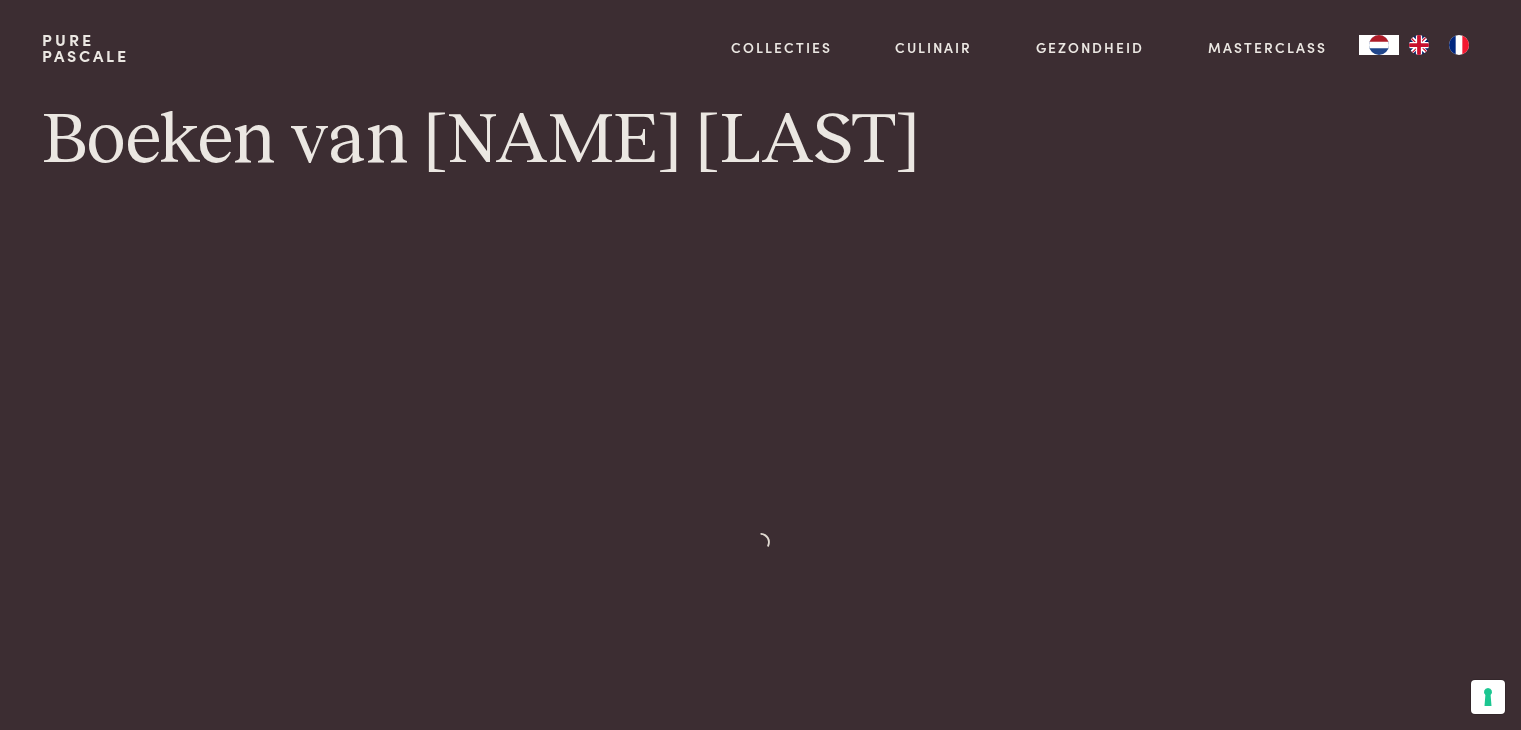 scroll, scrollTop: 0, scrollLeft: 0, axis: both 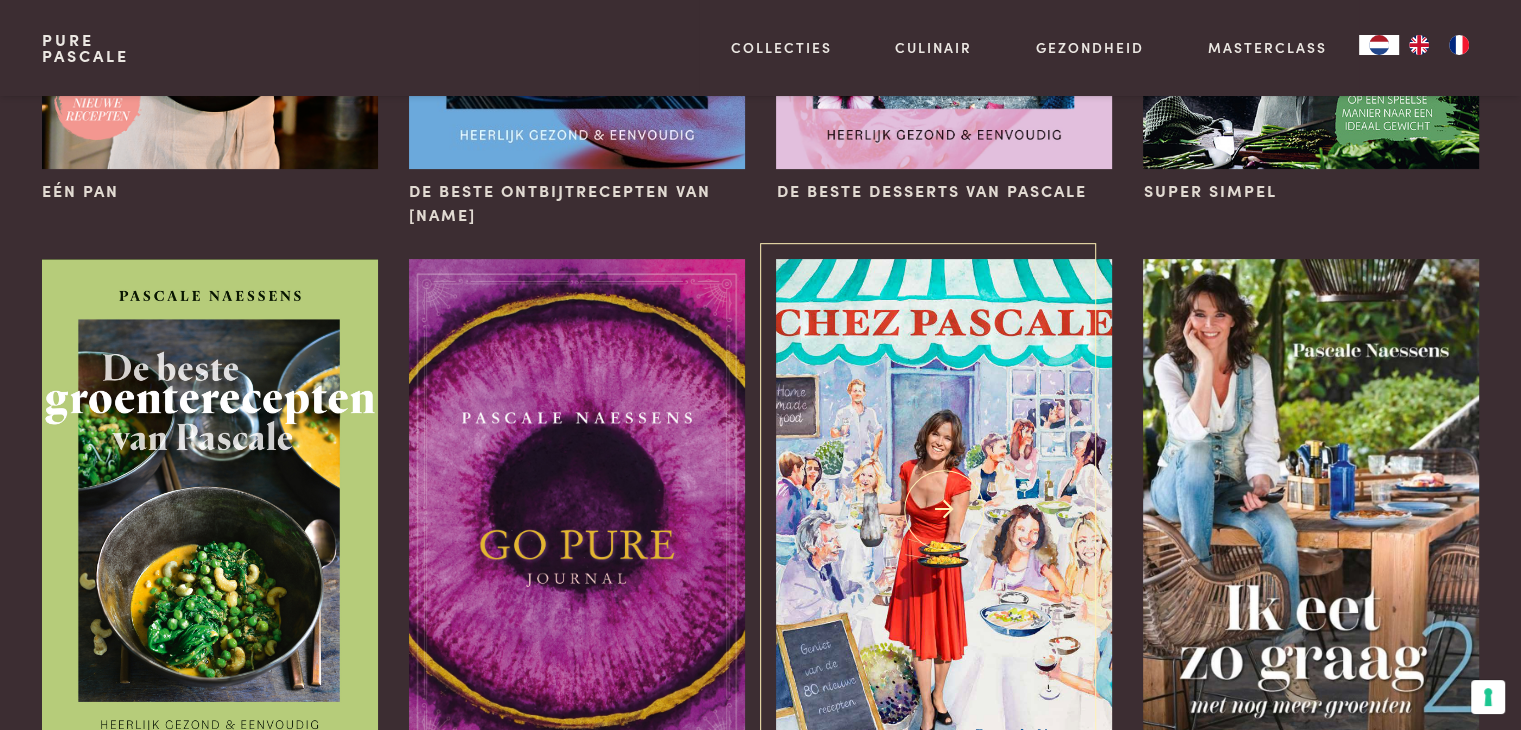 click at bounding box center [943, 510] 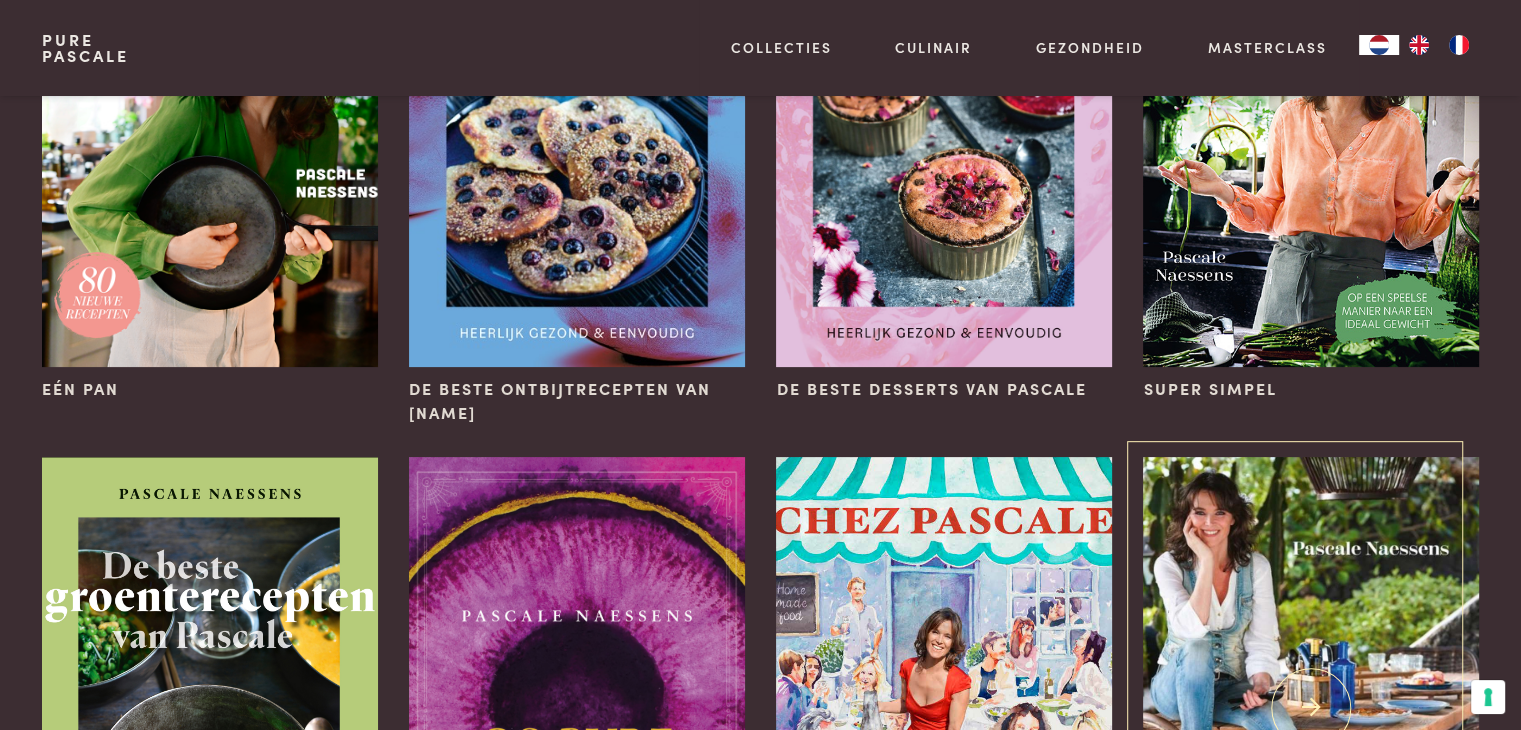 scroll, scrollTop: 300, scrollLeft: 0, axis: vertical 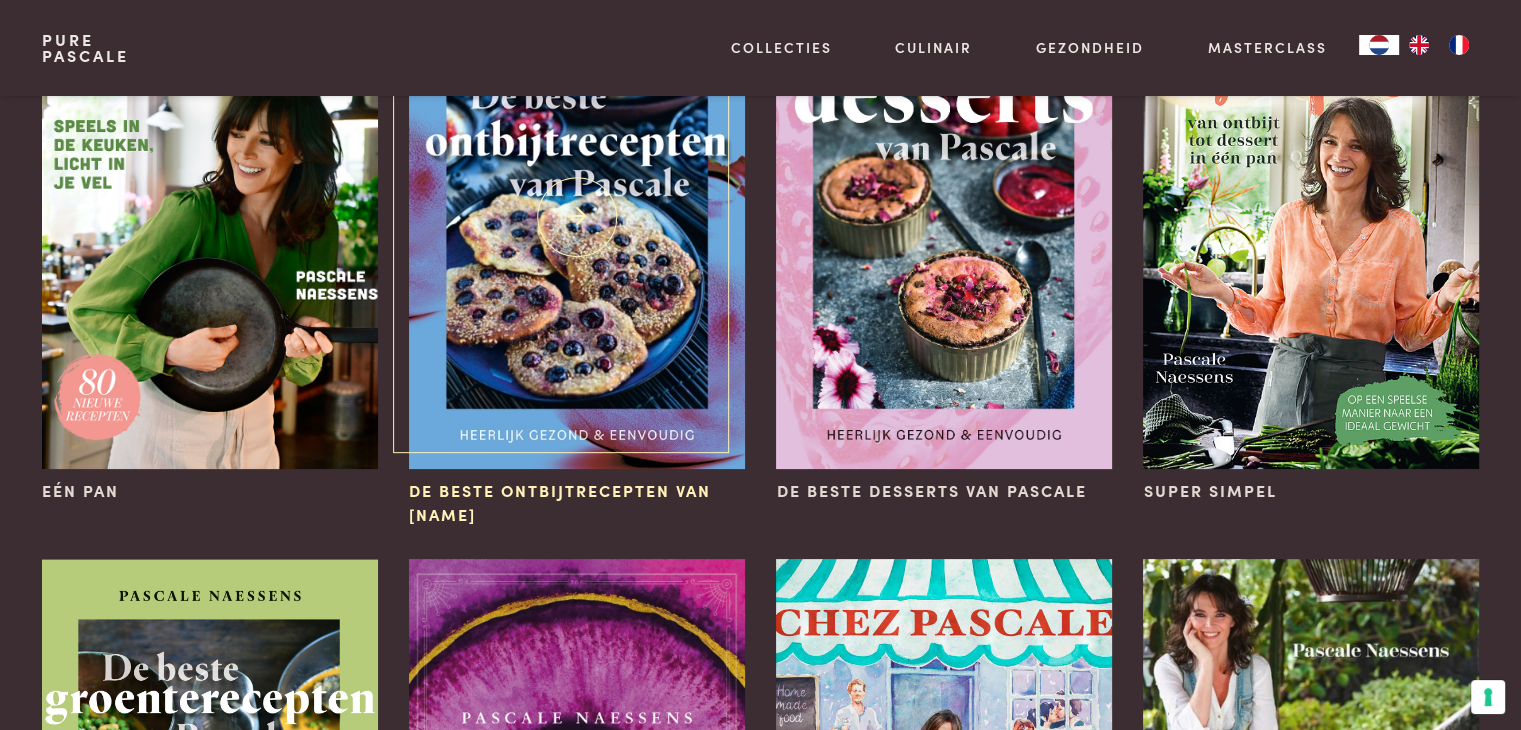 click at bounding box center [576, 217] 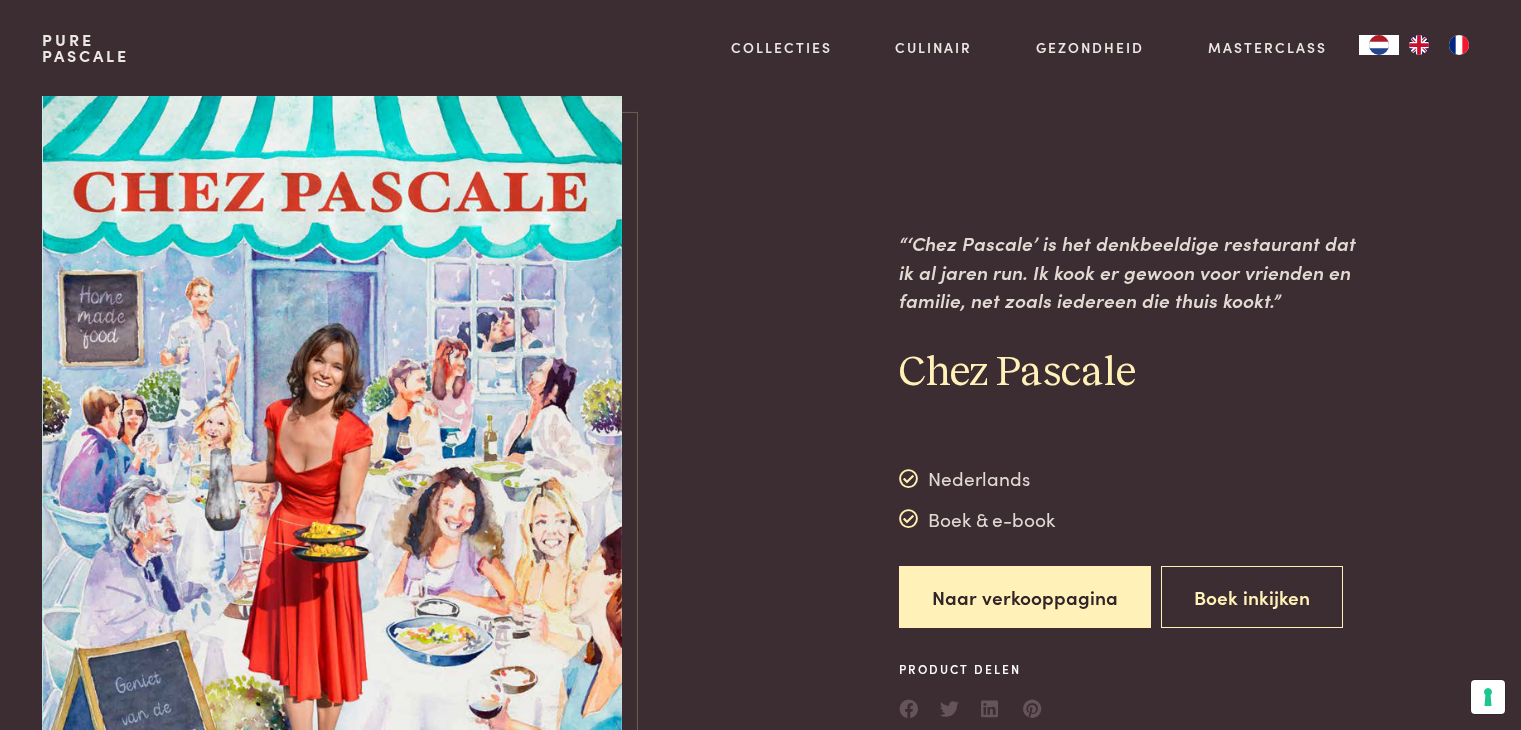 scroll, scrollTop: 0, scrollLeft: 0, axis: both 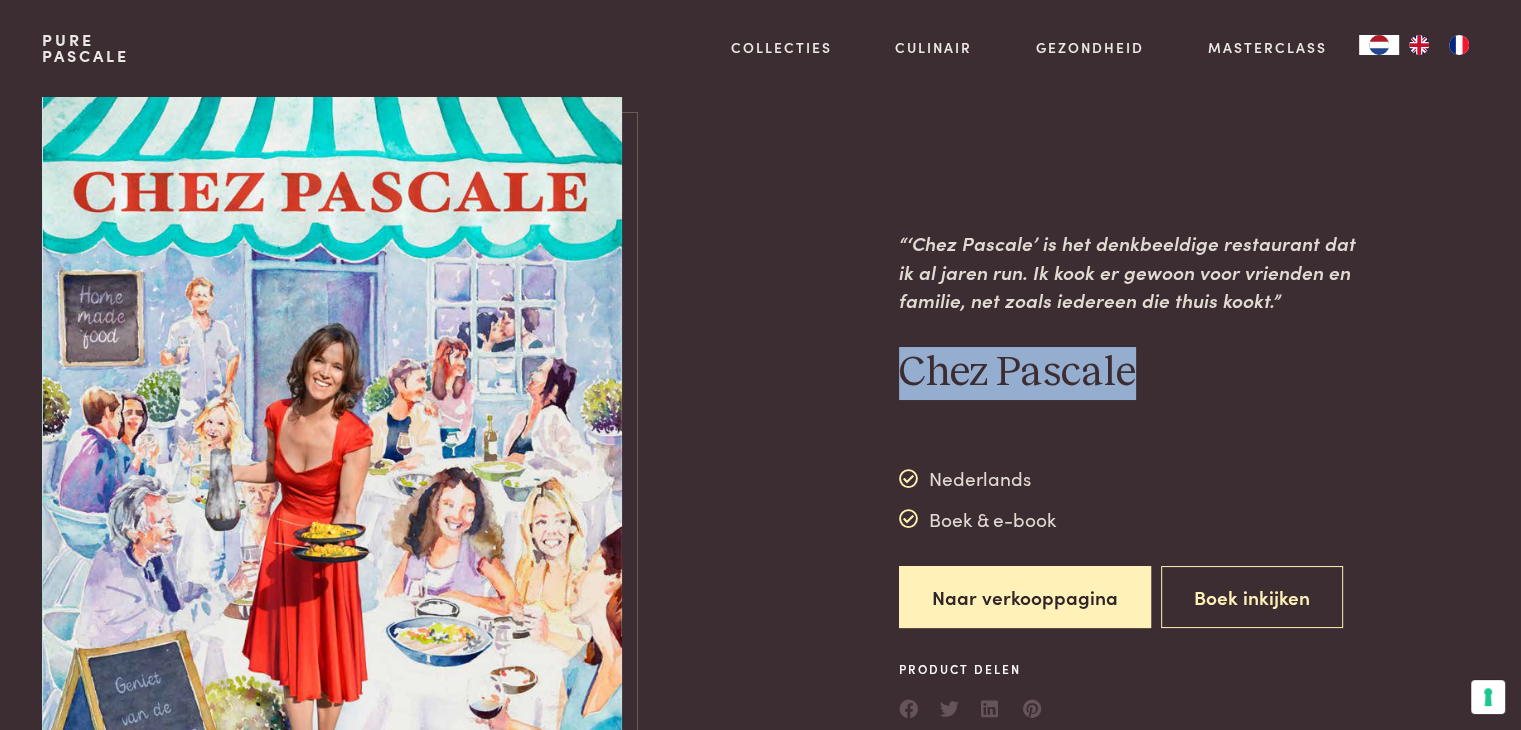 drag, startPoint x: 898, startPoint y: 377, endPoint x: 1151, endPoint y: 374, distance: 253.01779 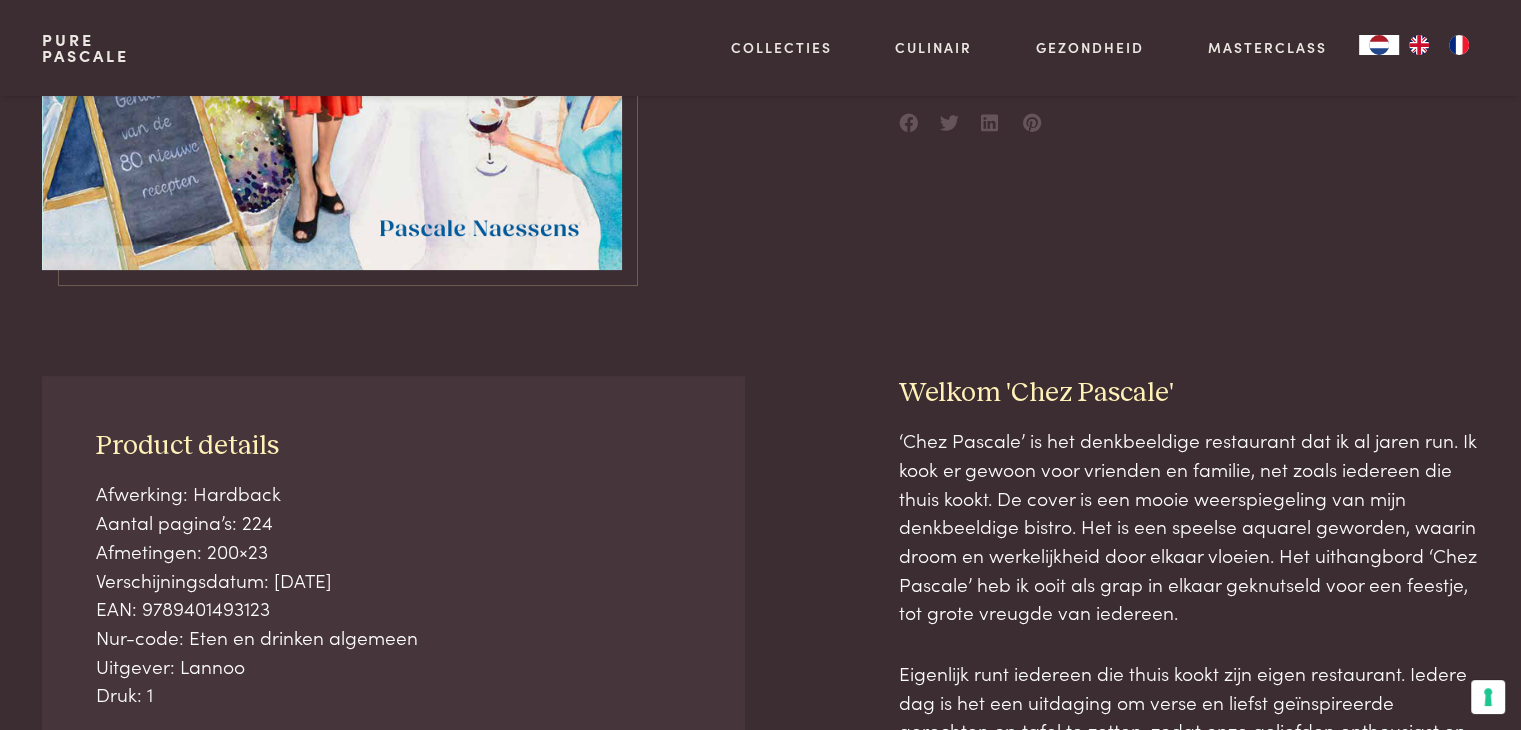 scroll, scrollTop: 100, scrollLeft: 0, axis: vertical 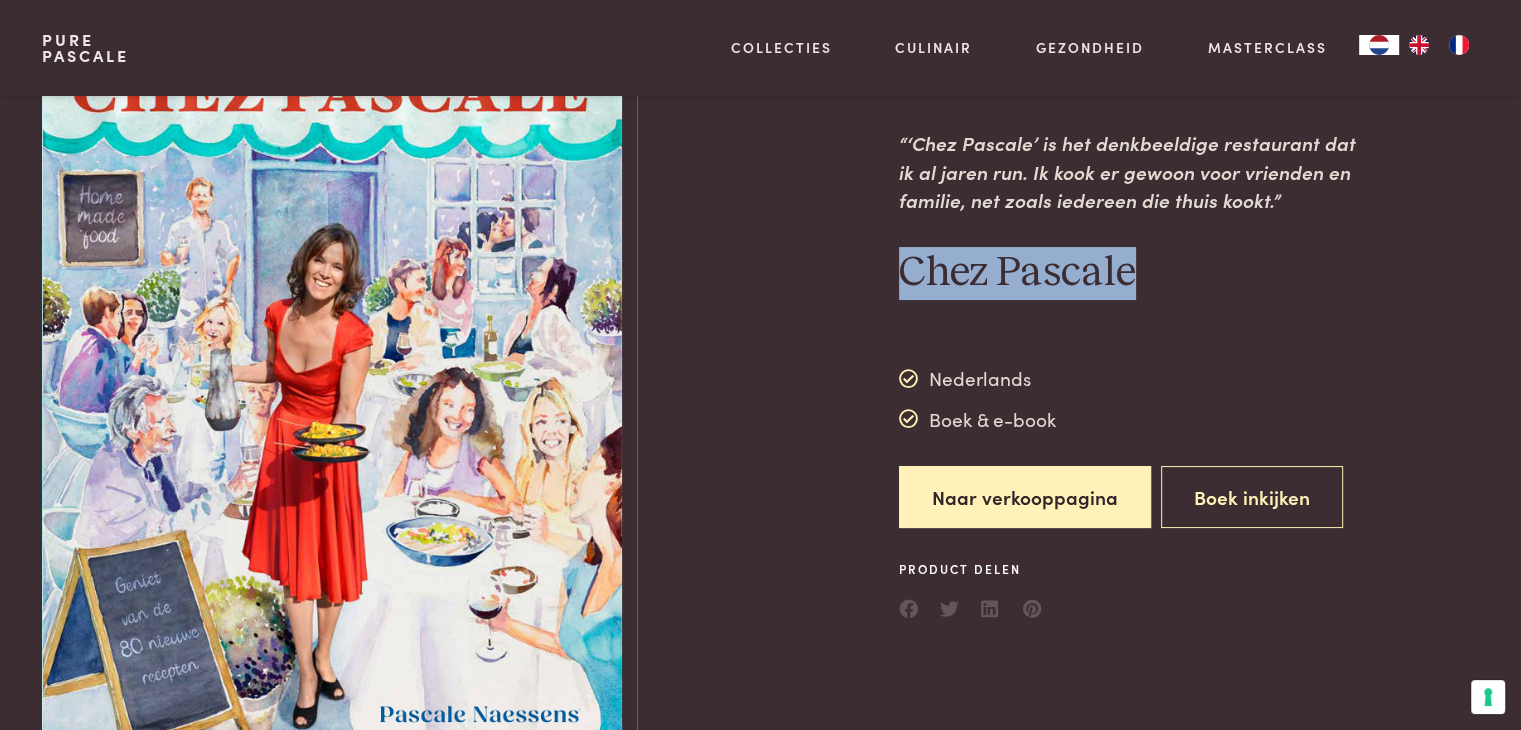 copy on "Chez Pascale" 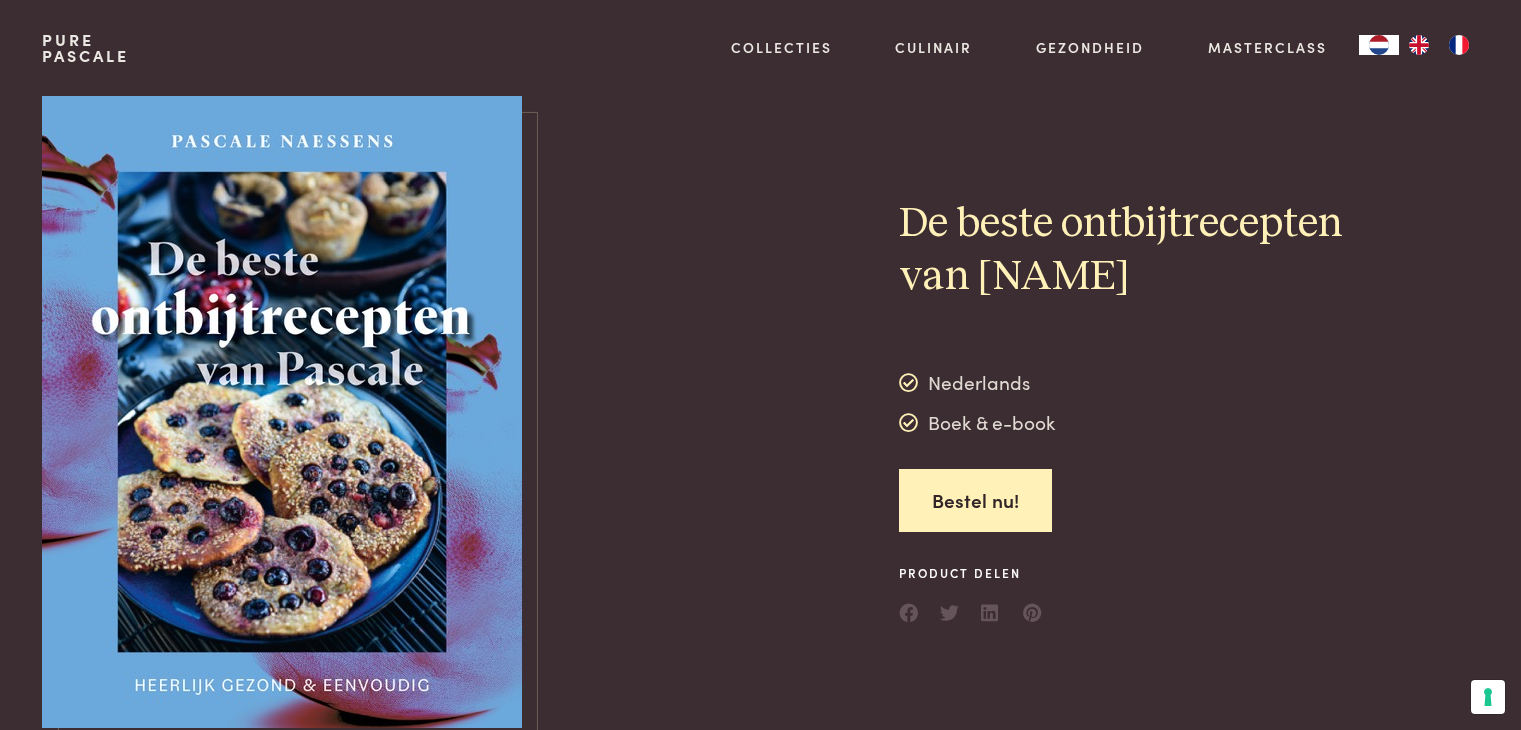 scroll, scrollTop: 0, scrollLeft: 0, axis: both 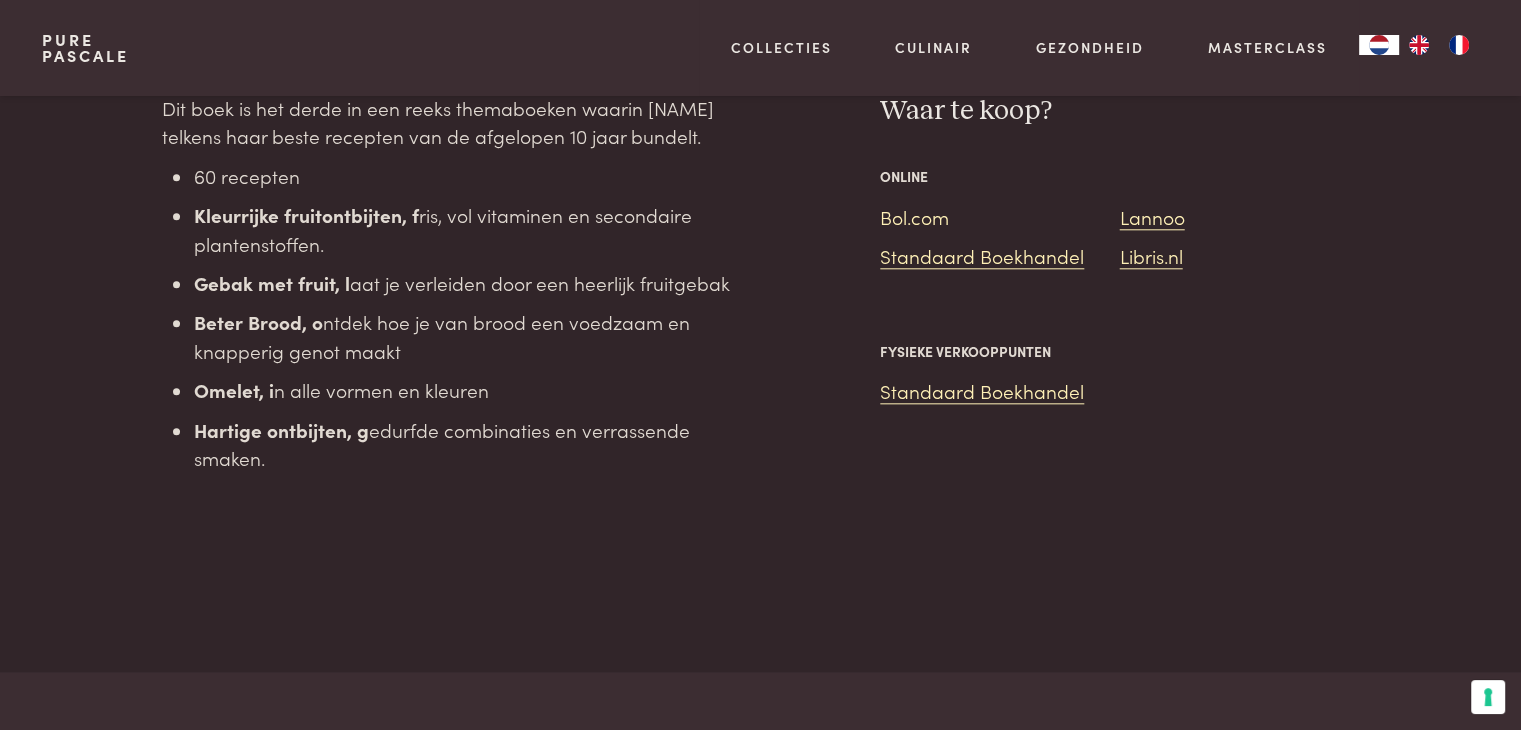 click on "Bol.com" at bounding box center [914, 216] 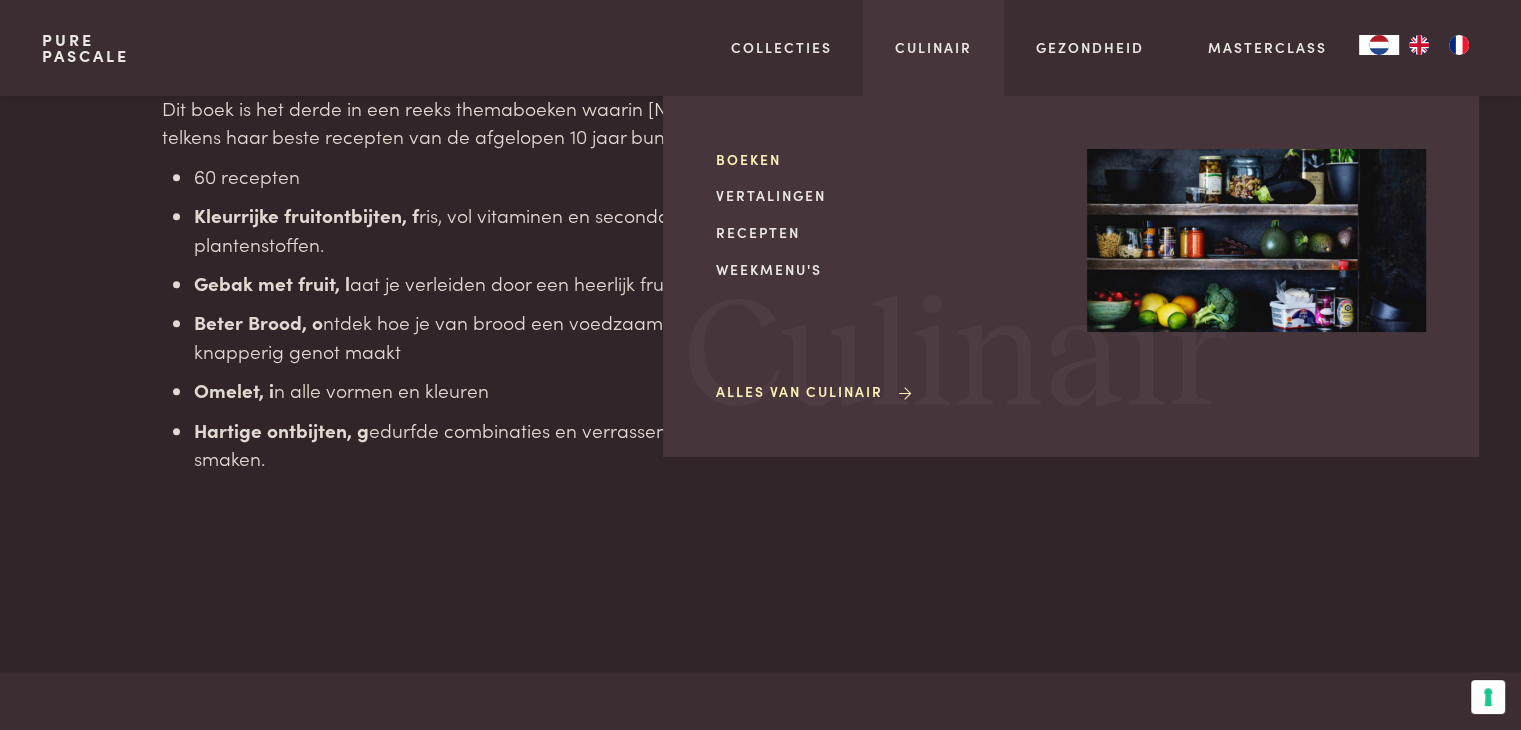 click on "Boeken" at bounding box center [885, 159] 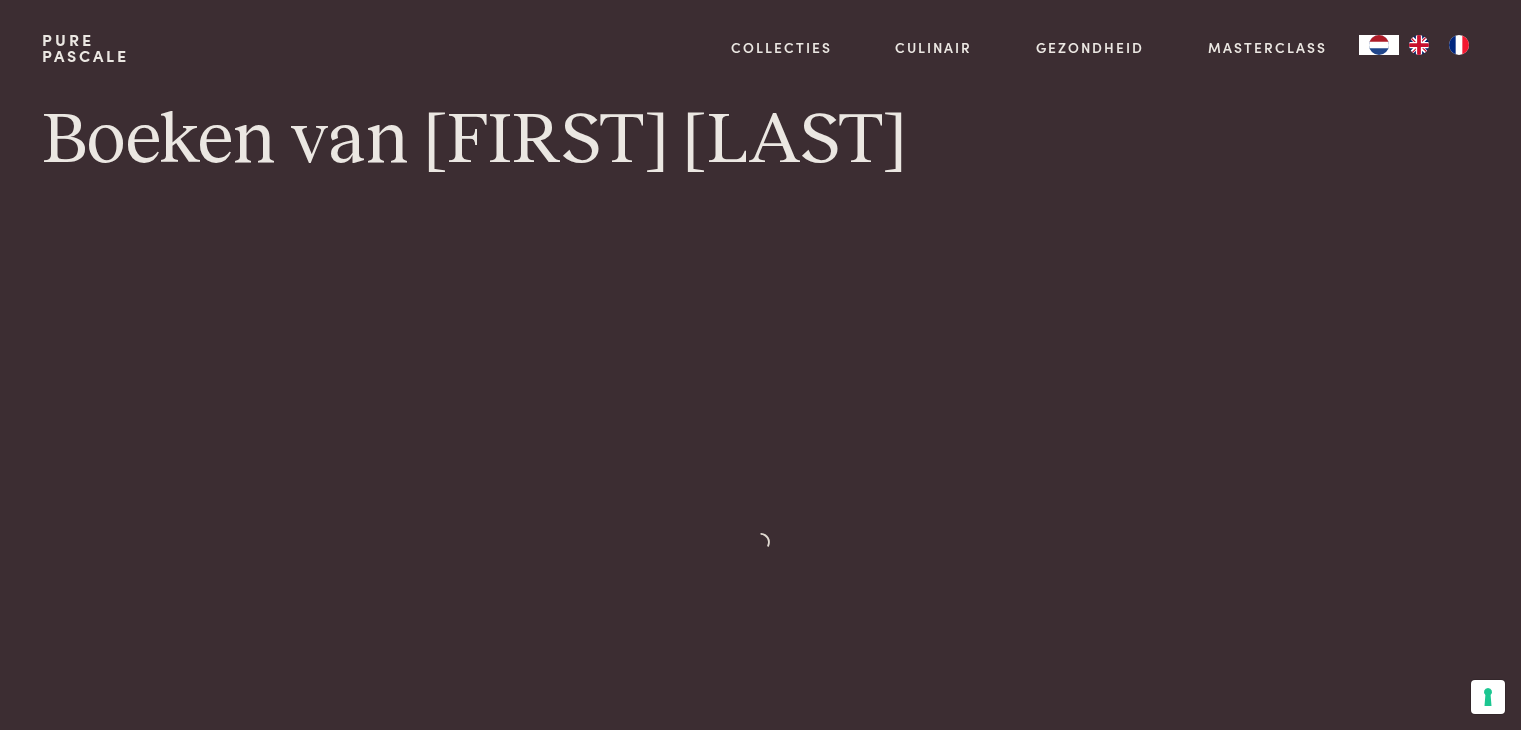 scroll, scrollTop: 0, scrollLeft: 0, axis: both 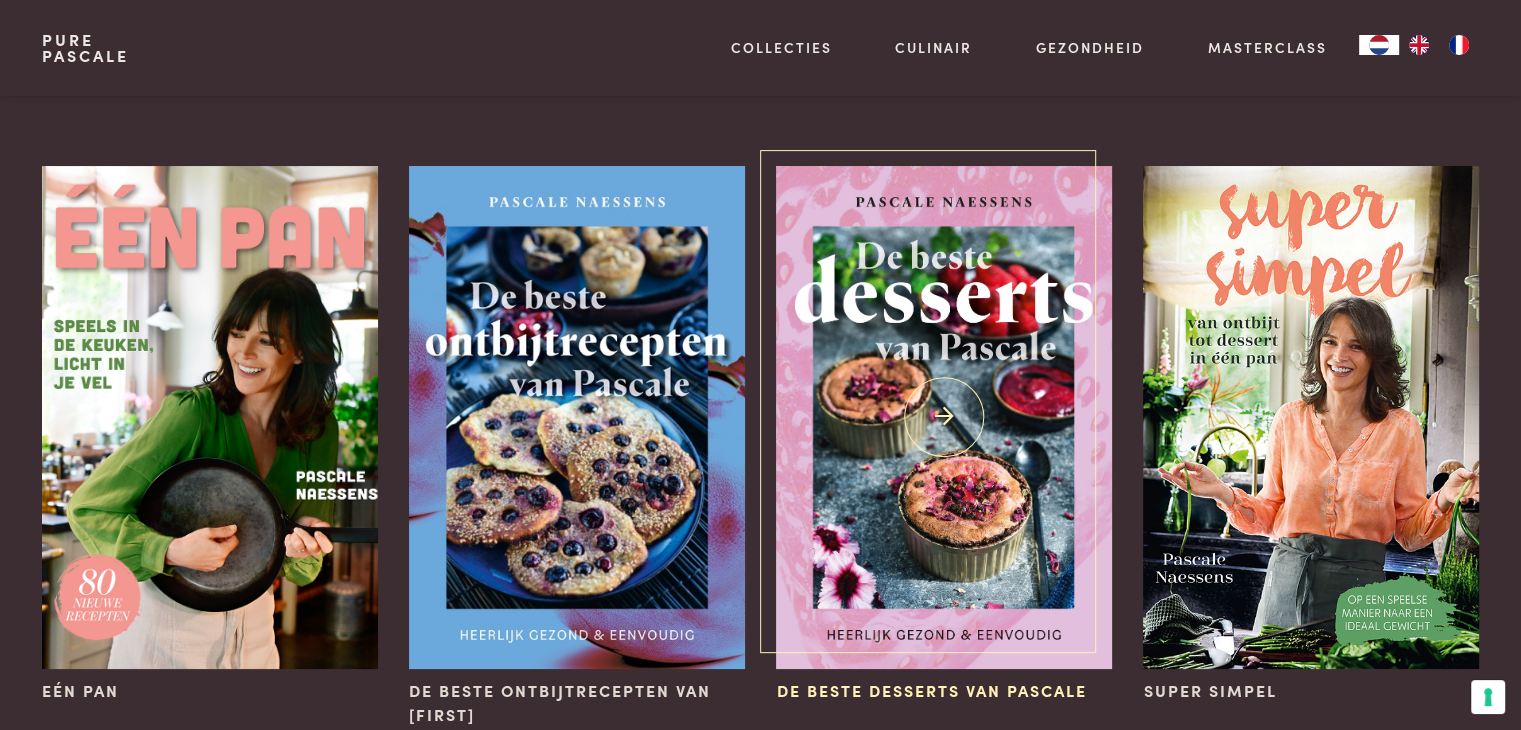click at bounding box center [943, 417] 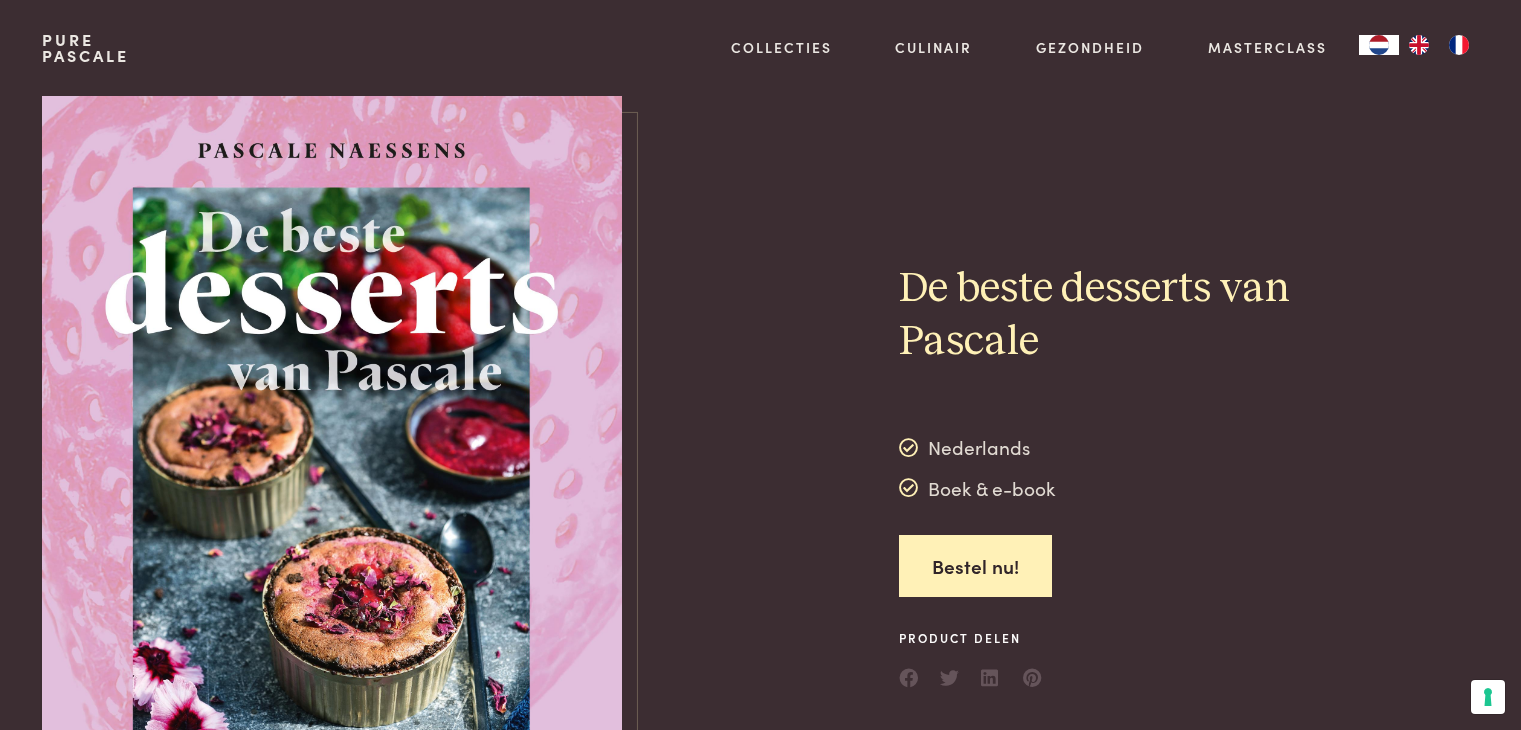 scroll, scrollTop: 0, scrollLeft: 0, axis: both 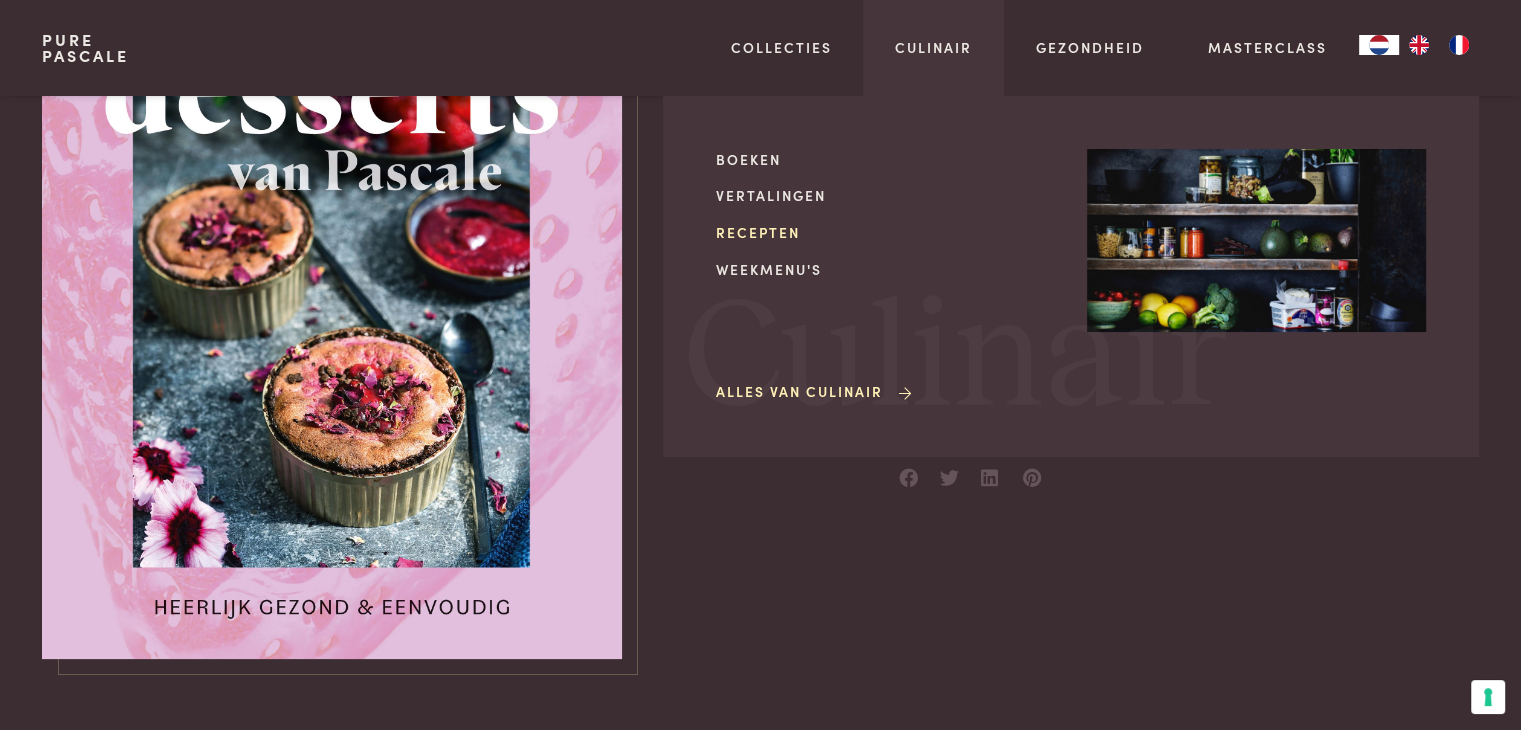 click on "Recepten" at bounding box center [885, 232] 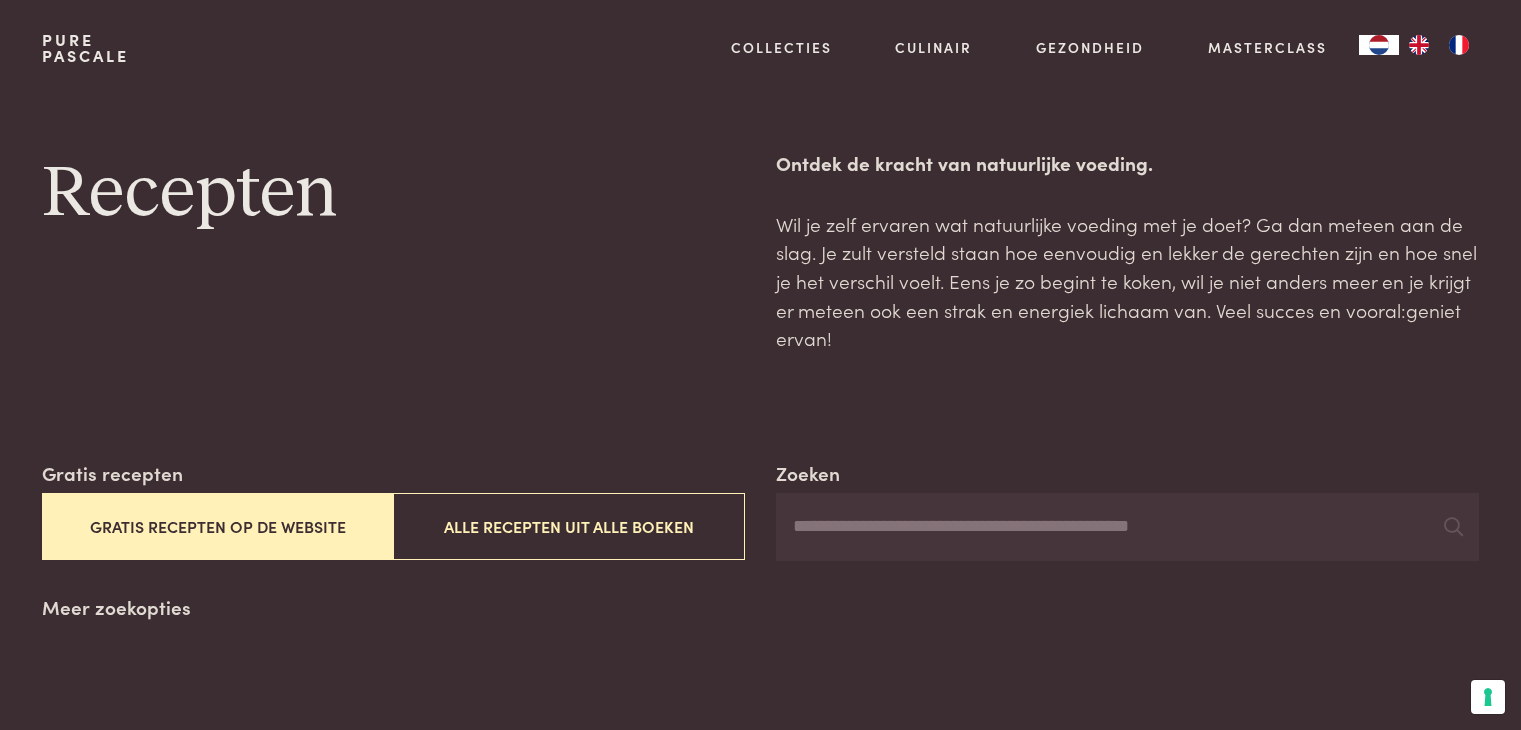 scroll, scrollTop: 0, scrollLeft: 0, axis: both 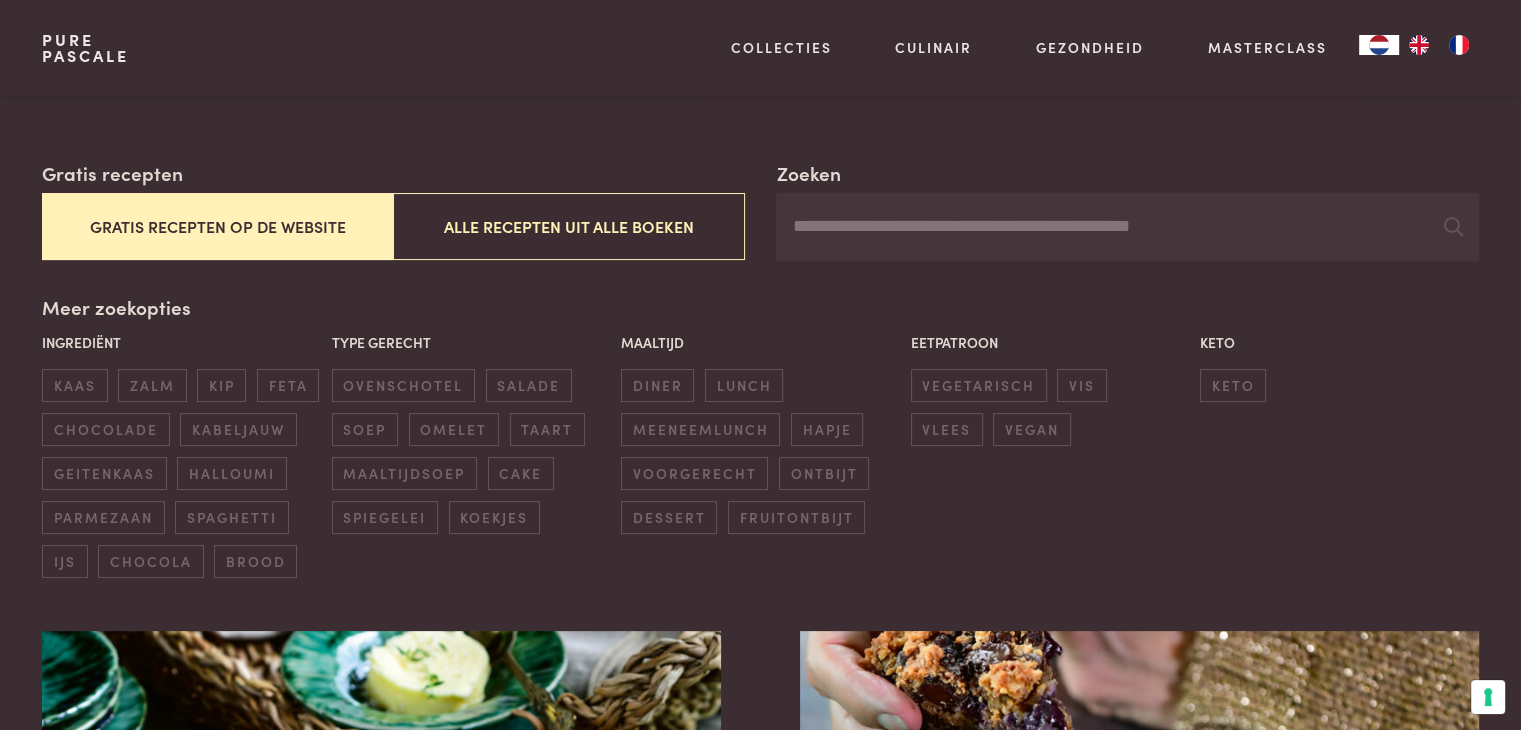 click on "Alle recepten uit alle boeken" at bounding box center (568, 226) 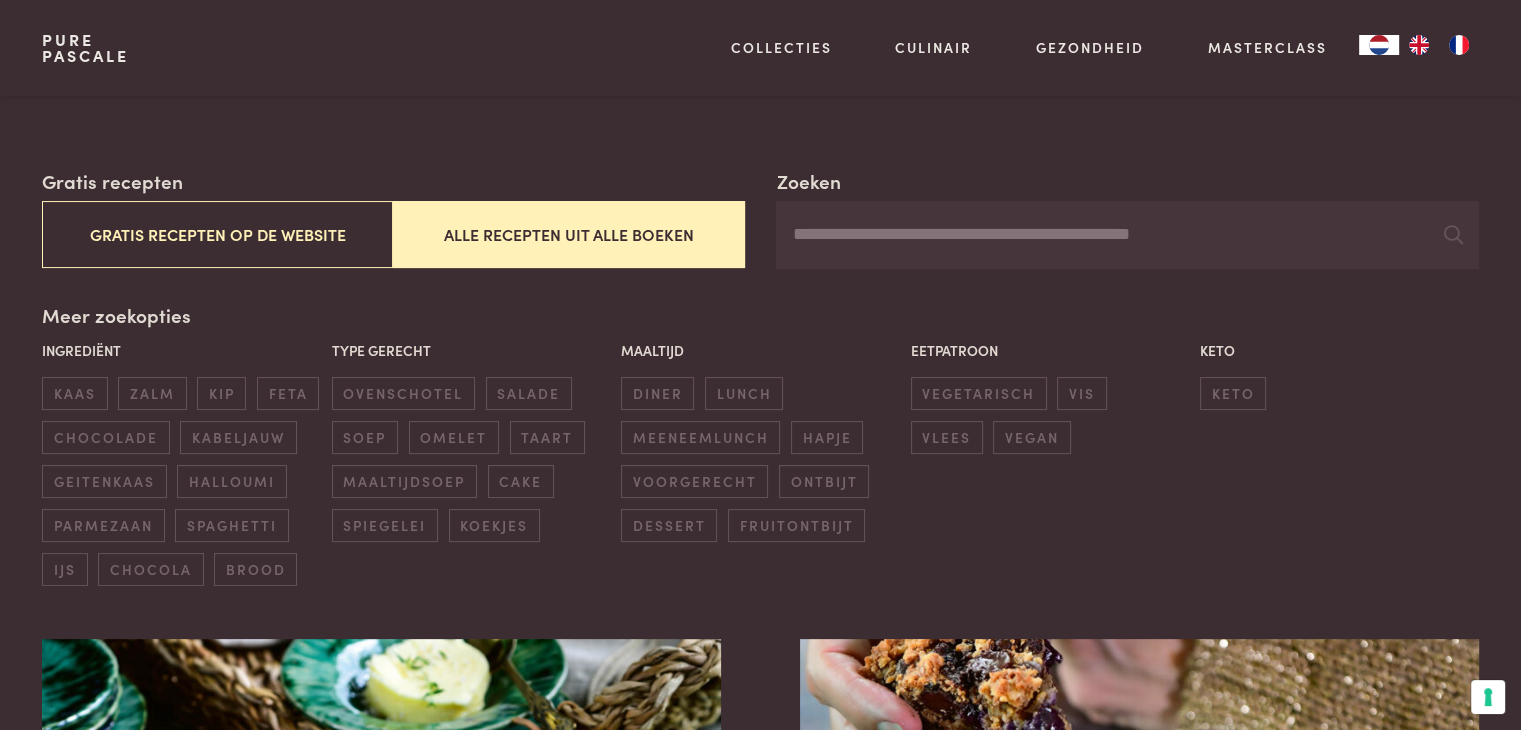 scroll, scrollTop: 259, scrollLeft: 0, axis: vertical 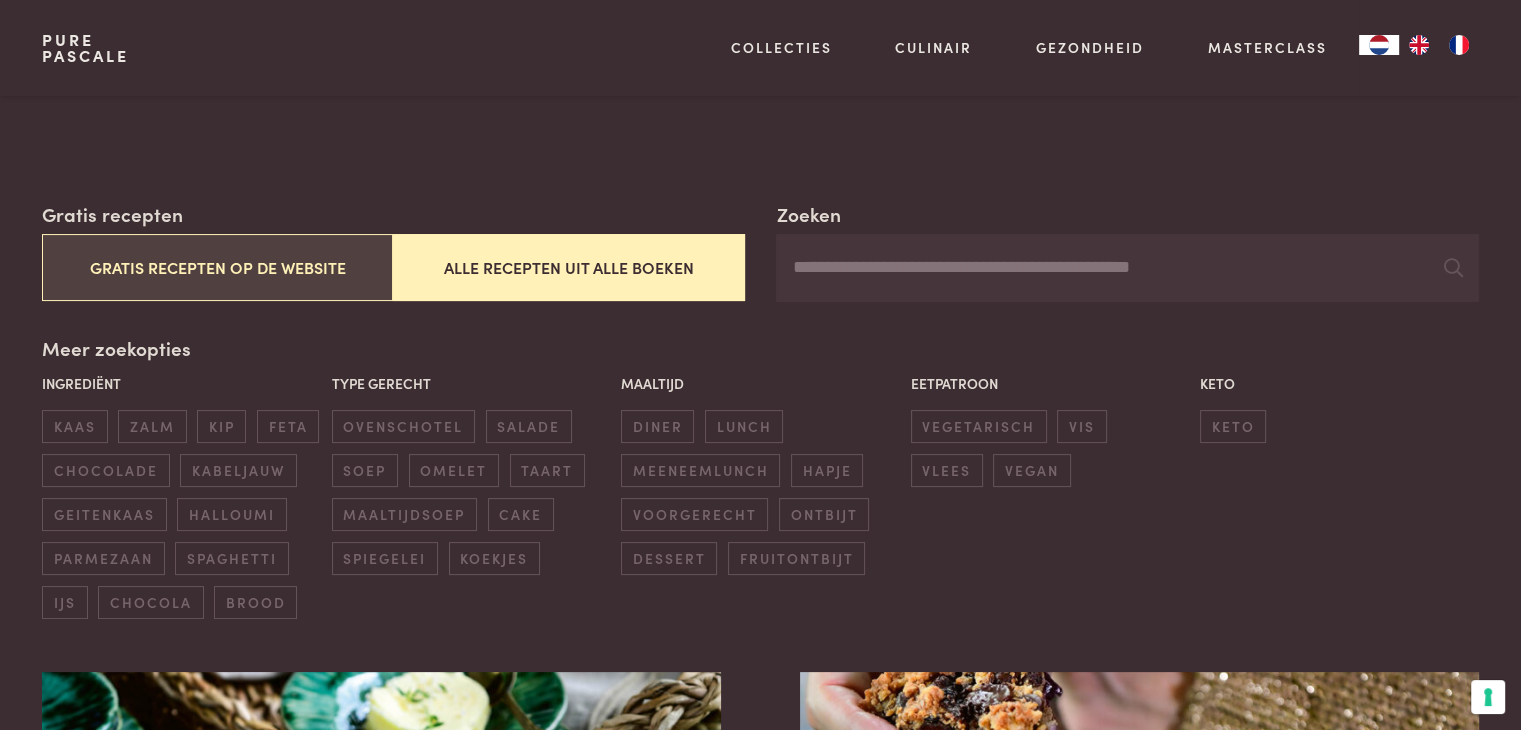 click on "Gratis recepten op de website" at bounding box center (217, 267) 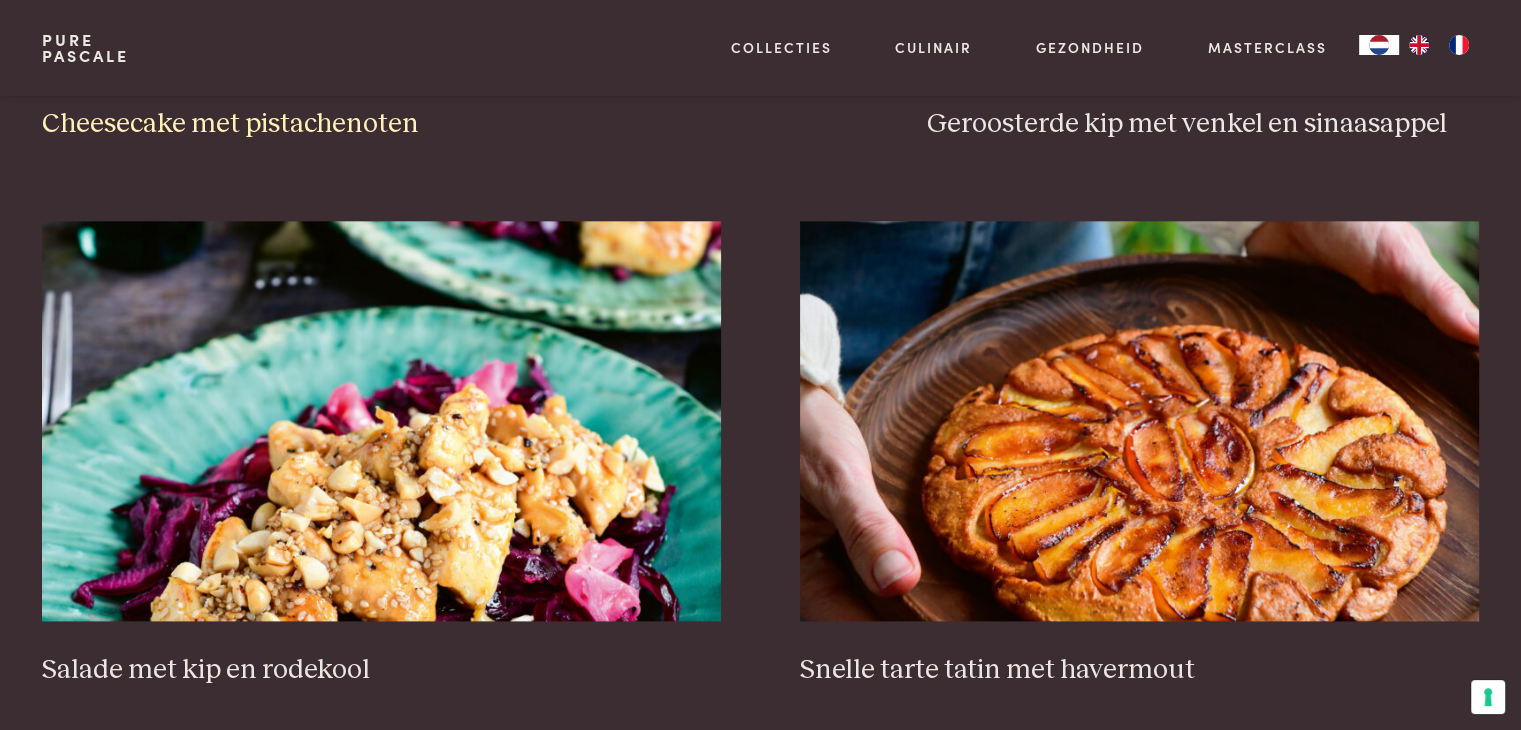 scroll, scrollTop: 2459, scrollLeft: 0, axis: vertical 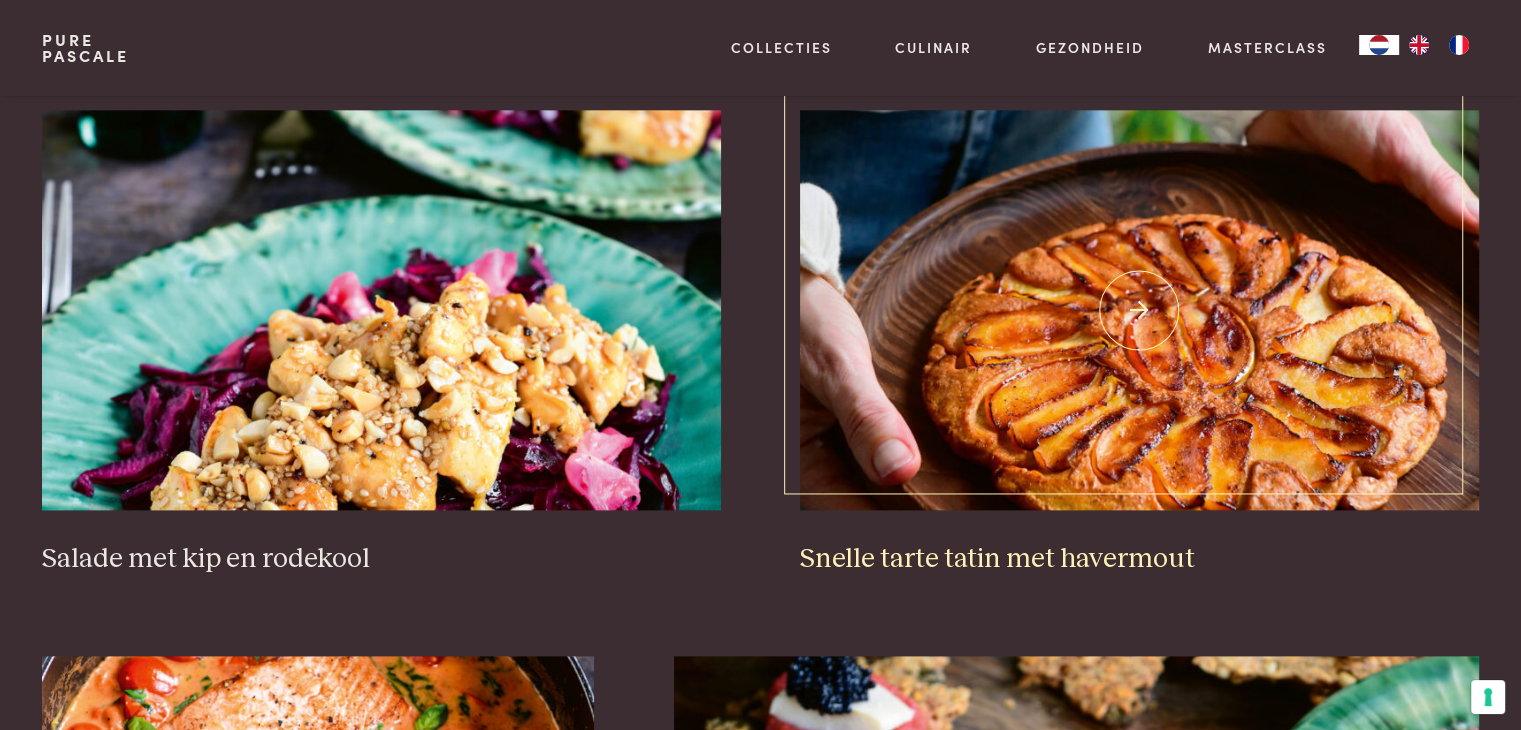 click at bounding box center [1139, 310] 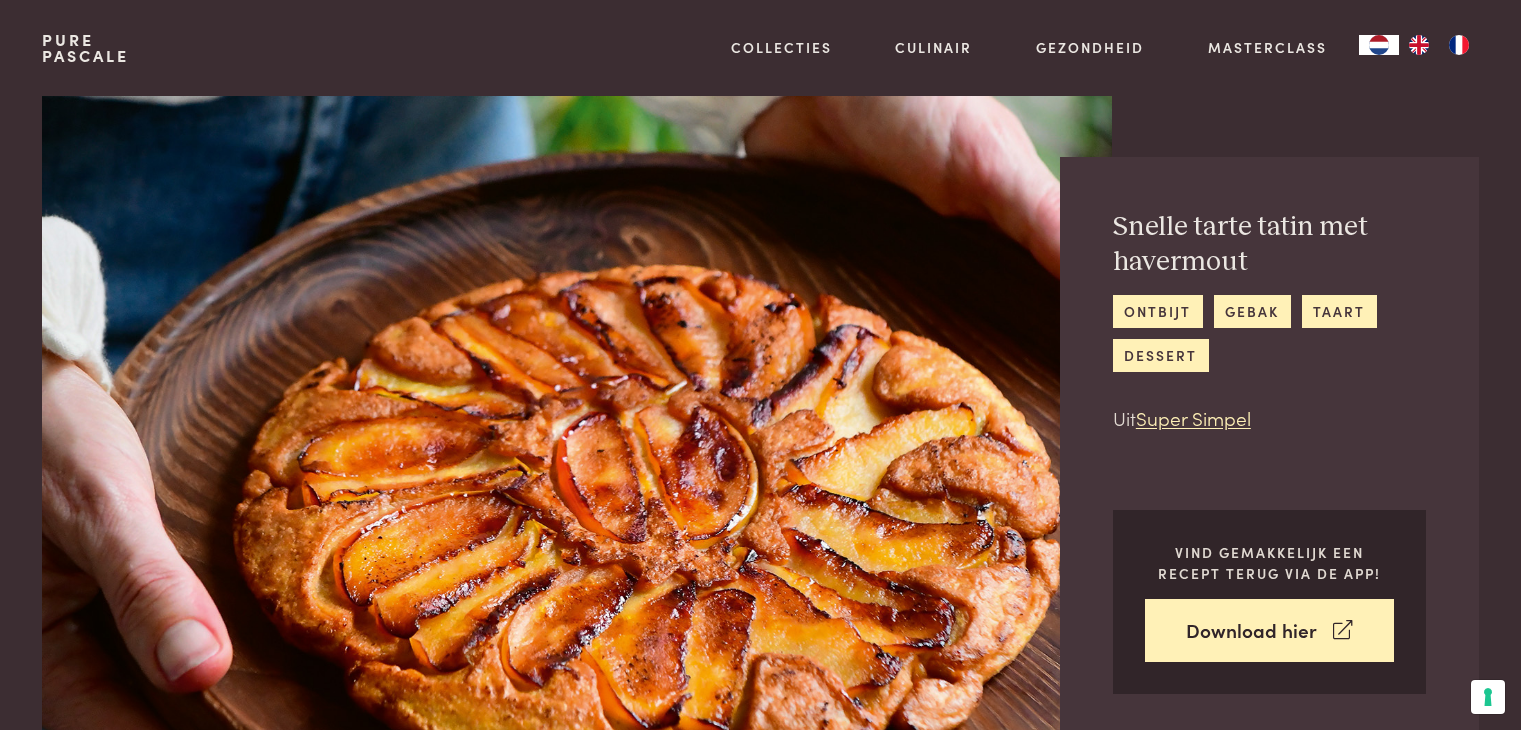 scroll, scrollTop: 0, scrollLeft: 0, axis: both 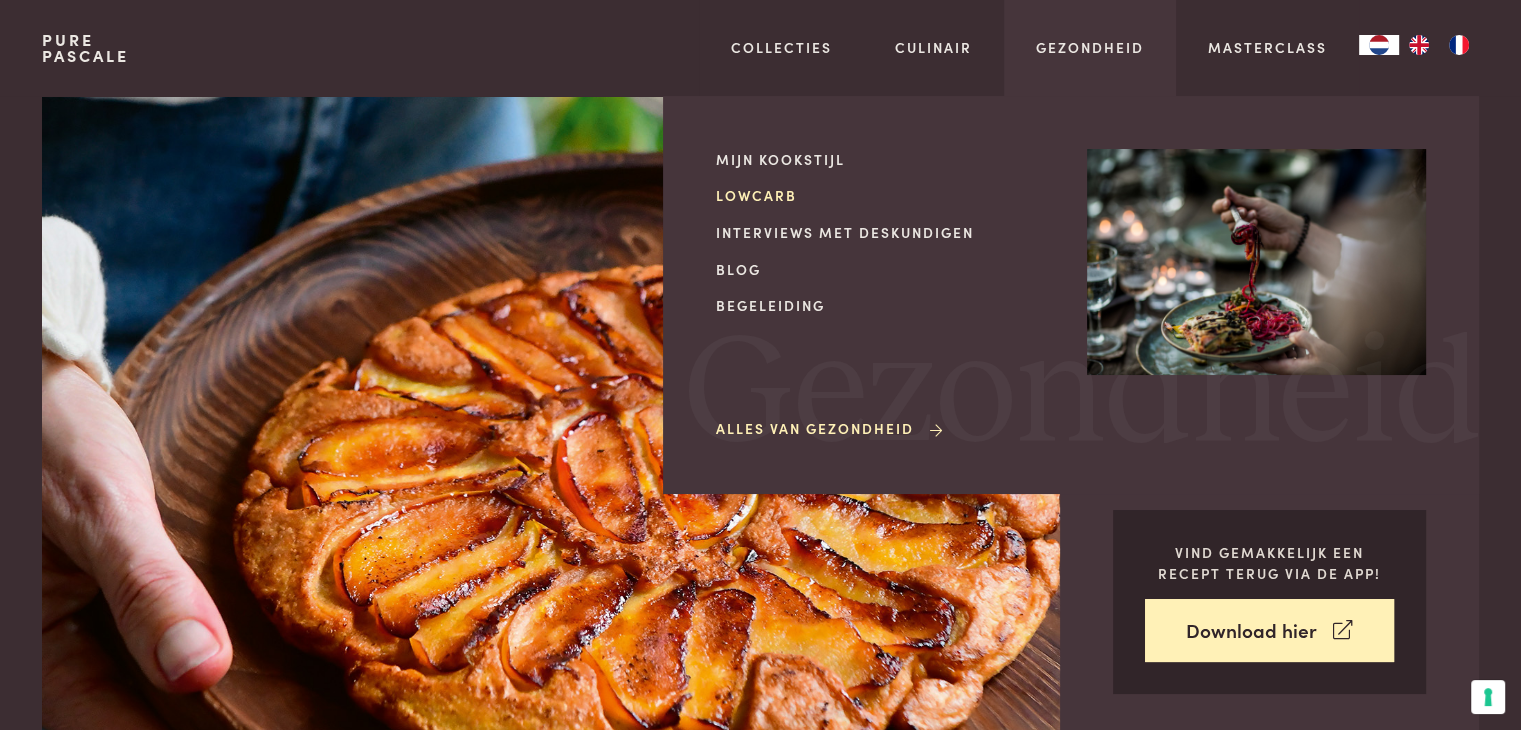 click on "Lowcarb" at bounding box center [885, 195] 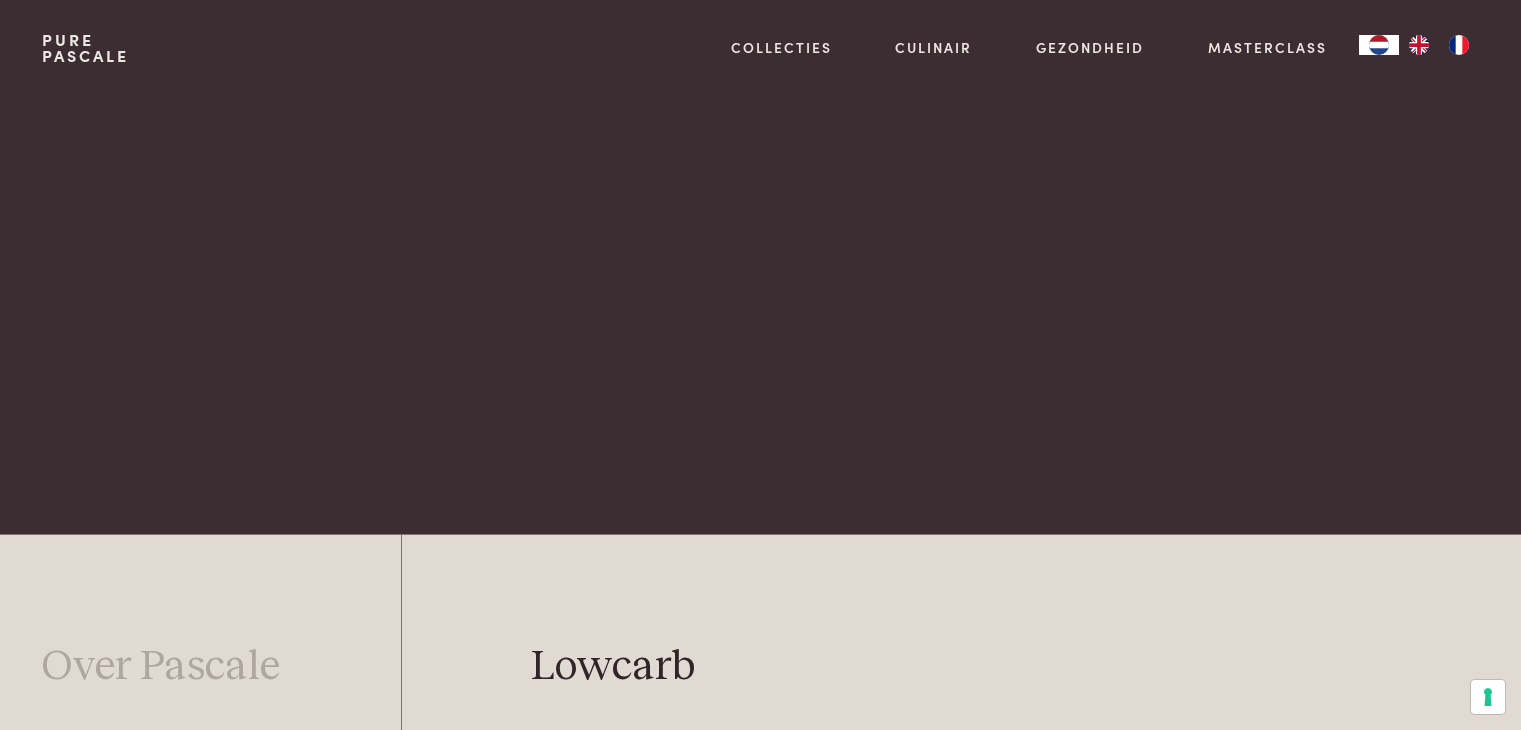 scroll, scrollTop: 367, scrollLeft: 0, axis: vertical 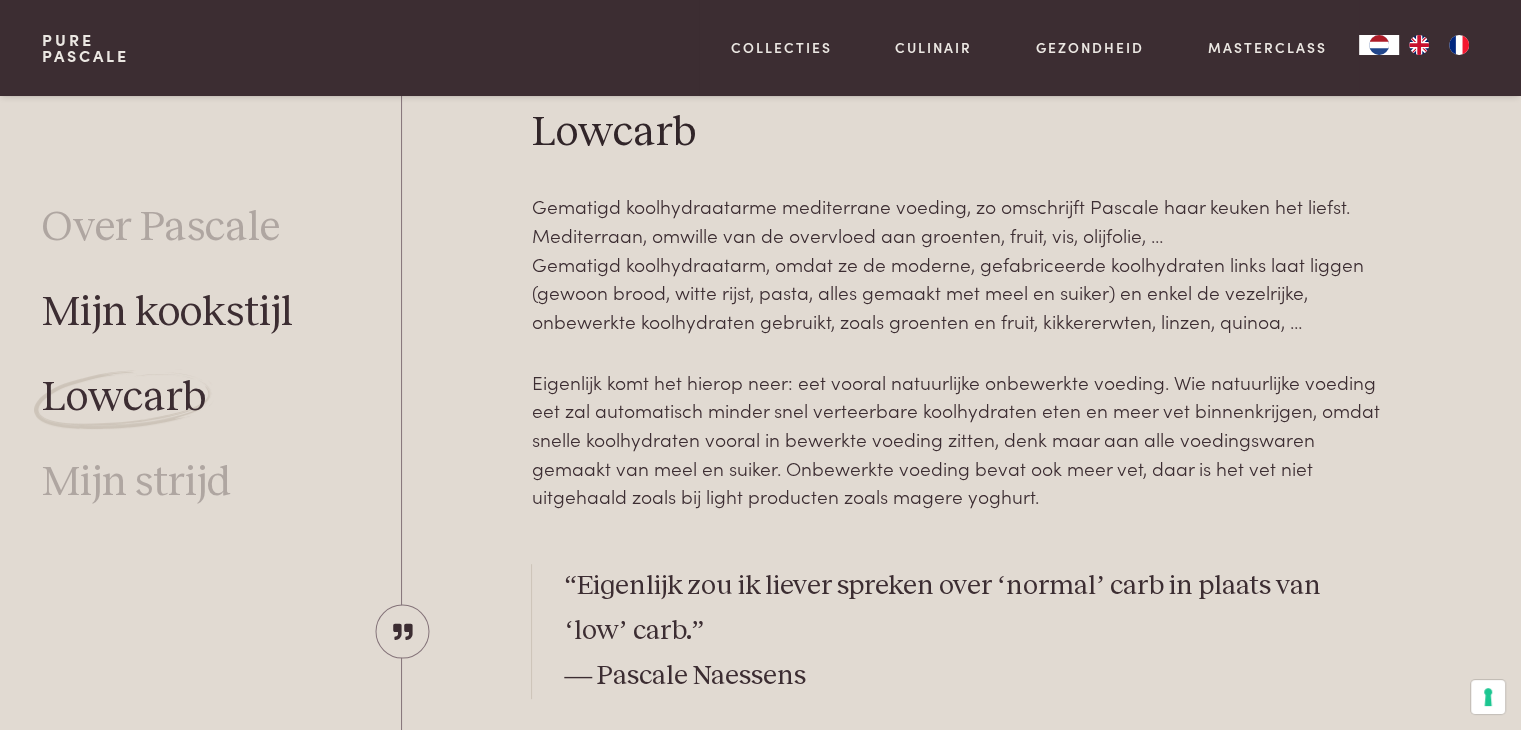 click on "Mijn kookstijl" at bounding box center [167, 313] 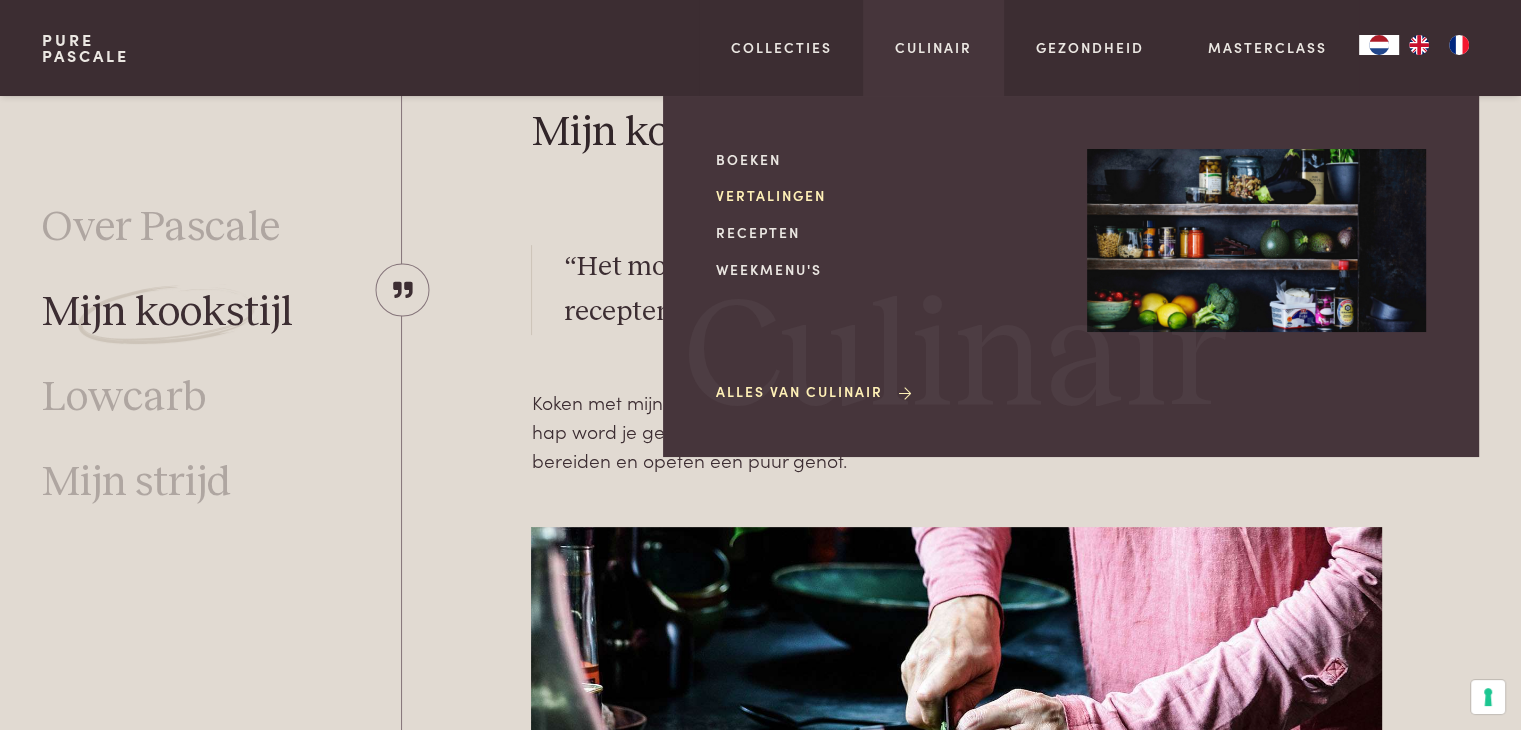 click on "Vertalingen" at bounding box center [885, 195] 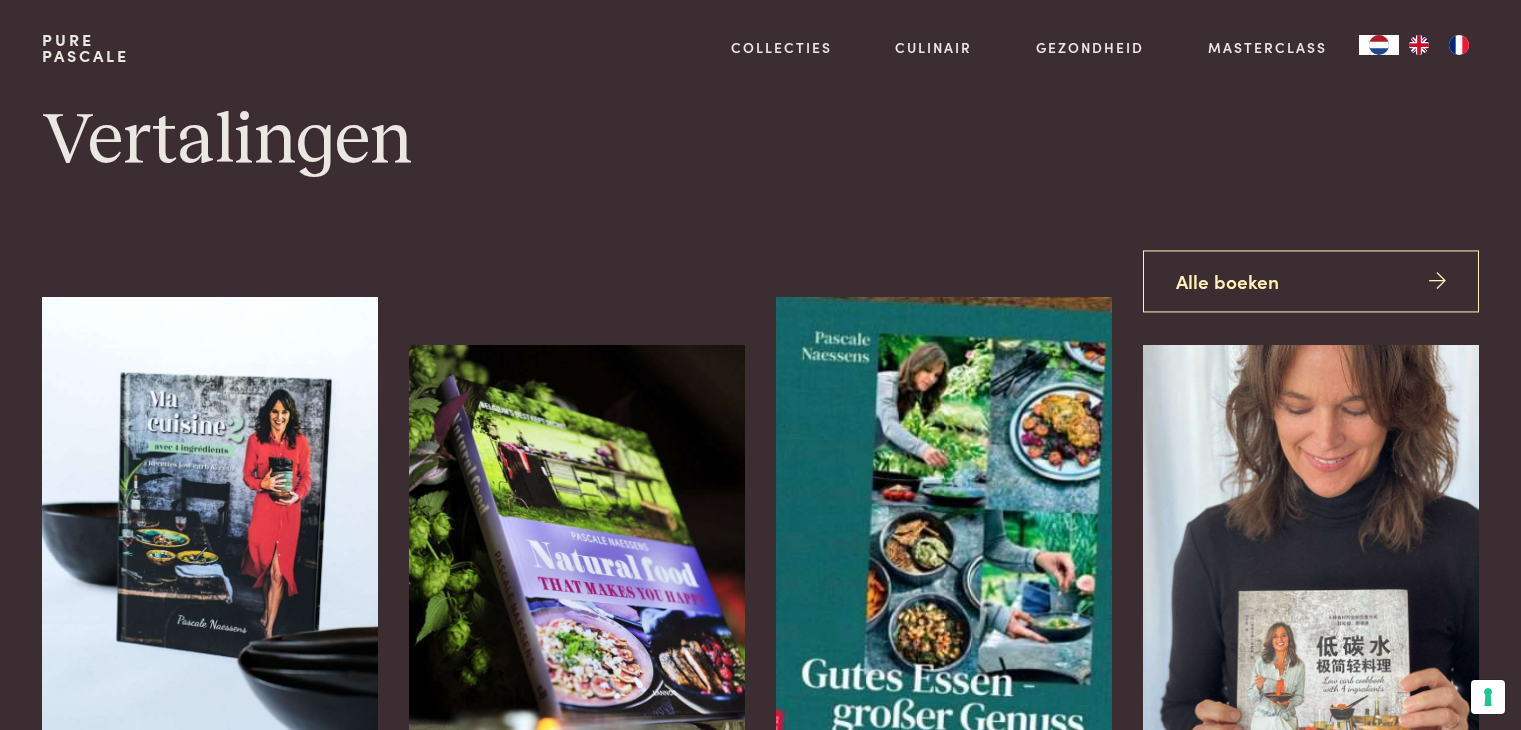 scroll, scrollTop: 0, scrollLeft: 0, axis: both 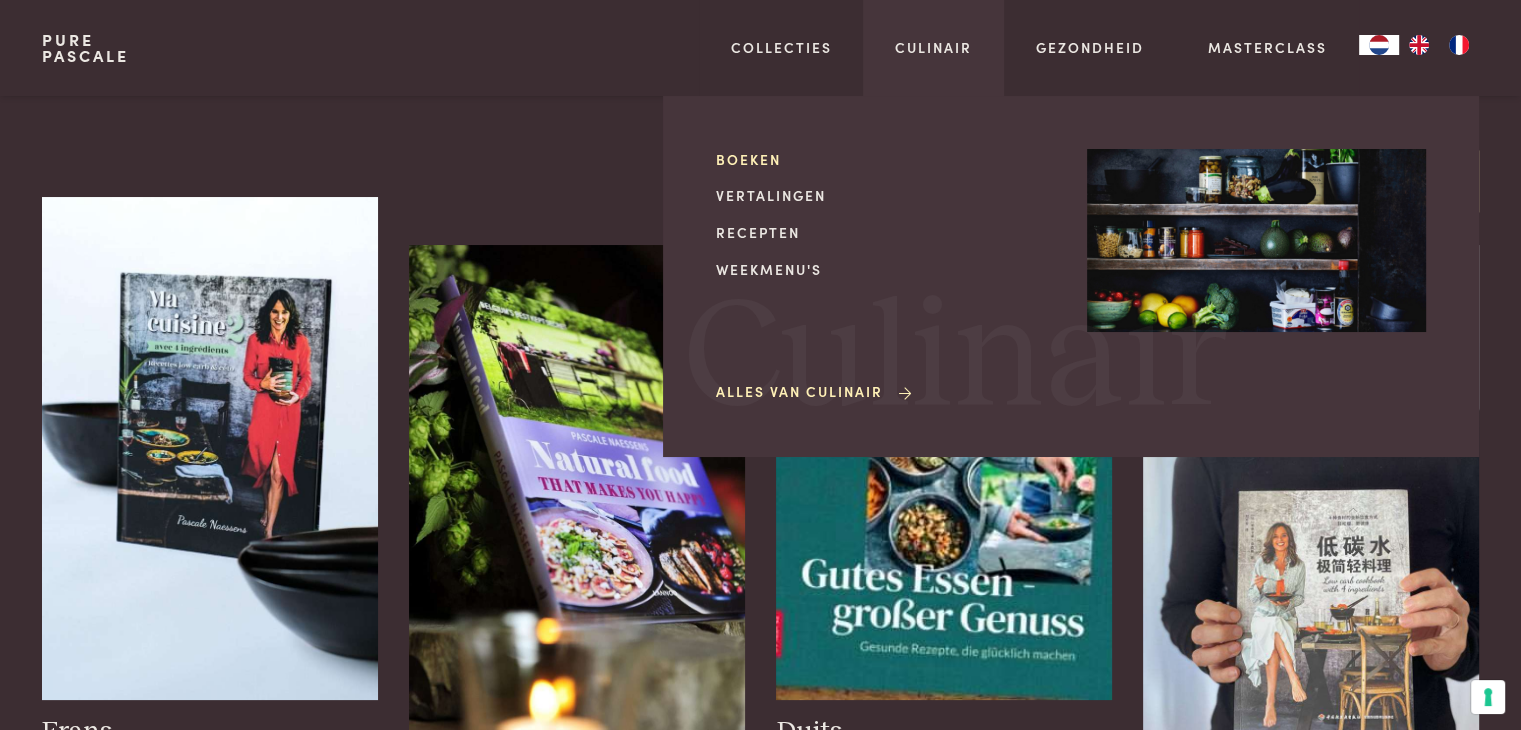 click on "Boeken" at bounding box center [885, 159] 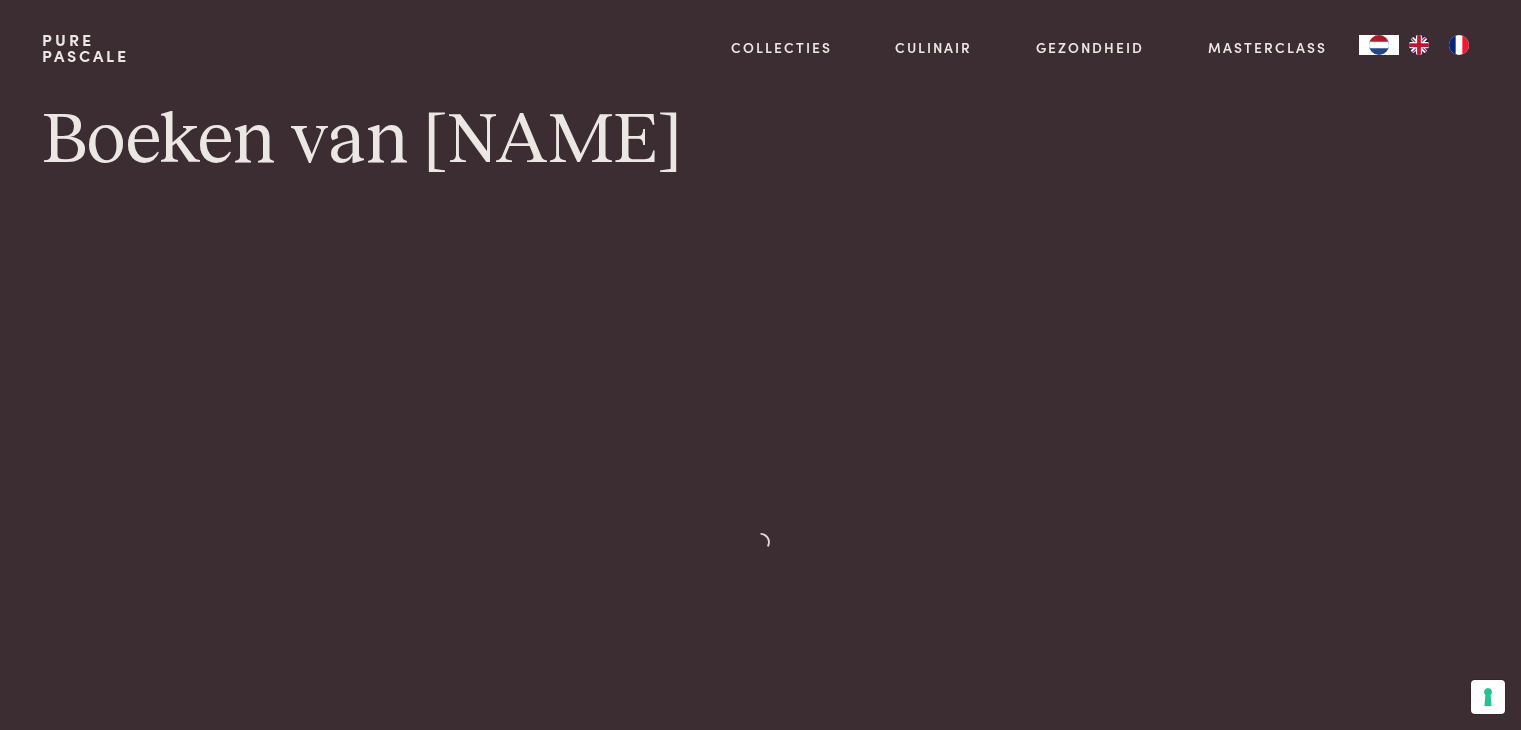 scroll, scrollTop: 0, scrollLeft: 0, axis: both 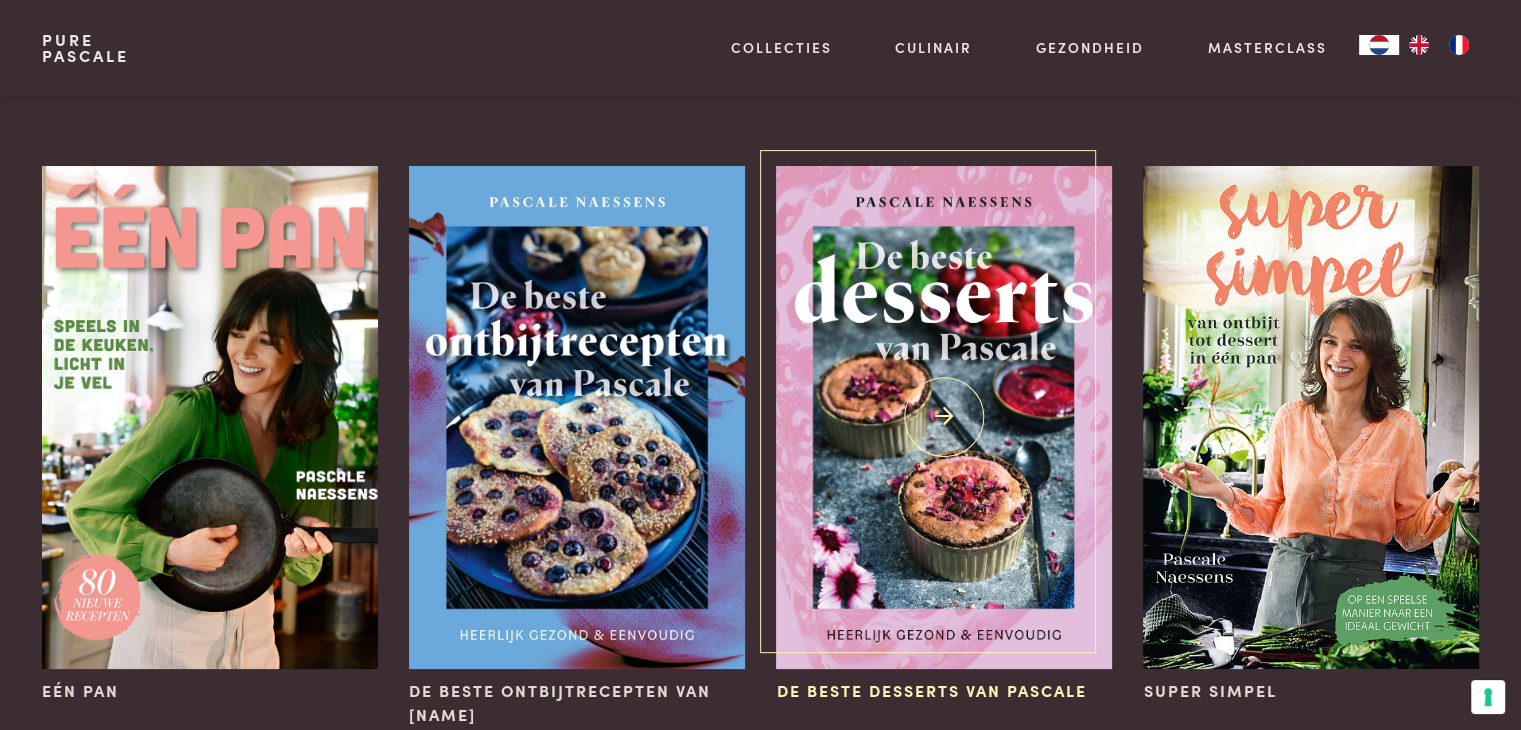 click at bounding box center (943, 417) 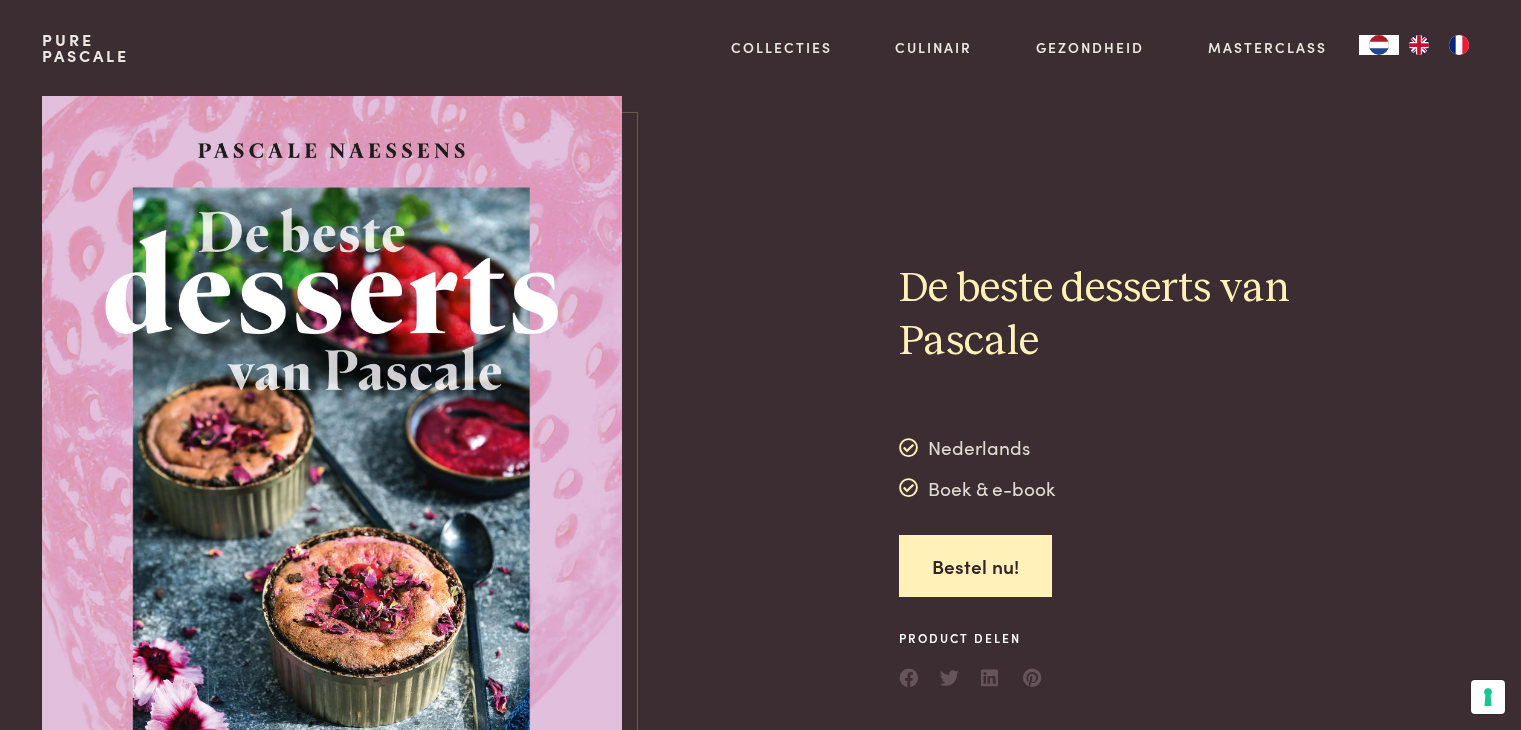 scroll, scrollTop: 0, scrollLeft: 0, axis: both 